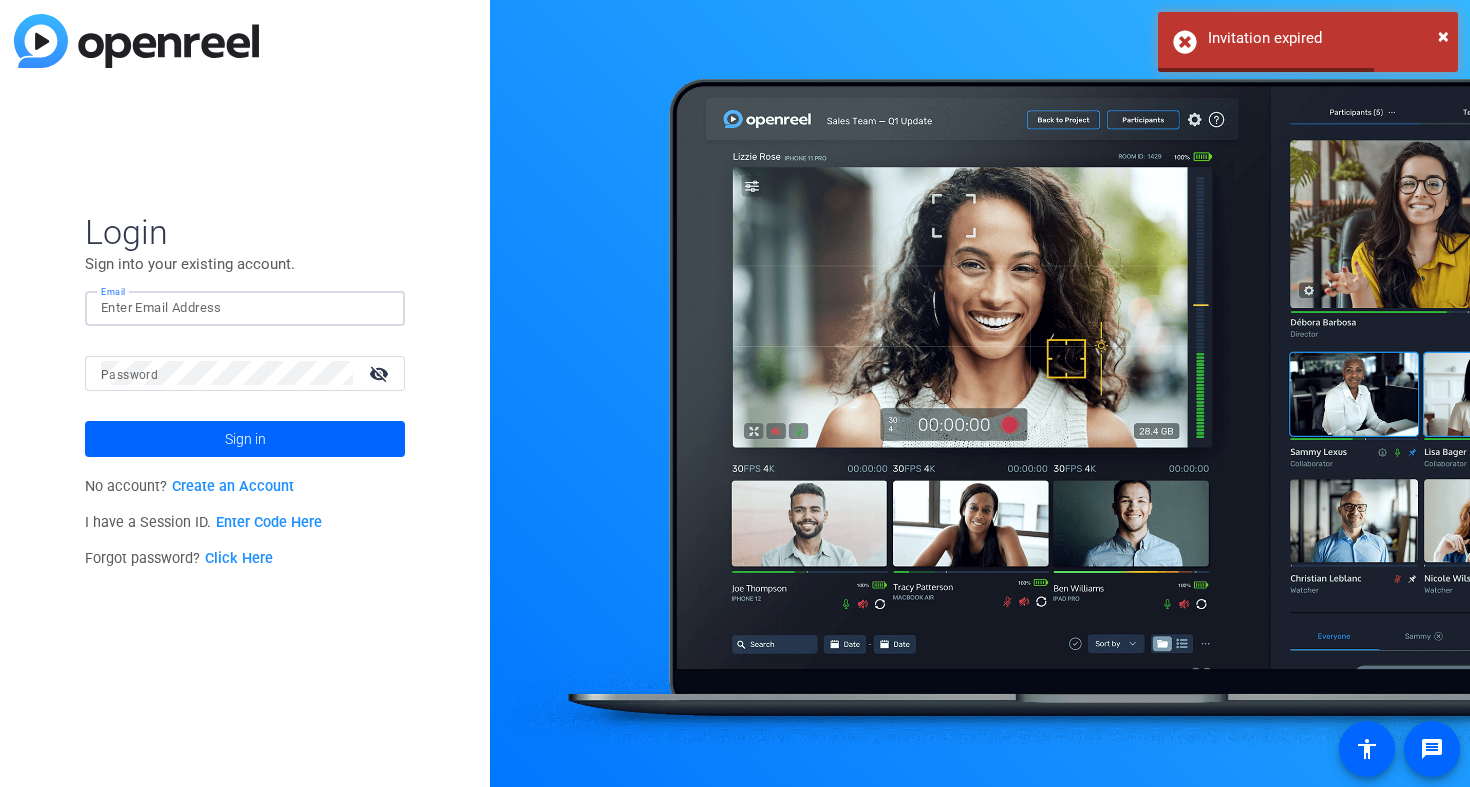 scroll, scrollTop: 0, scrollLeft: 0, axis: both 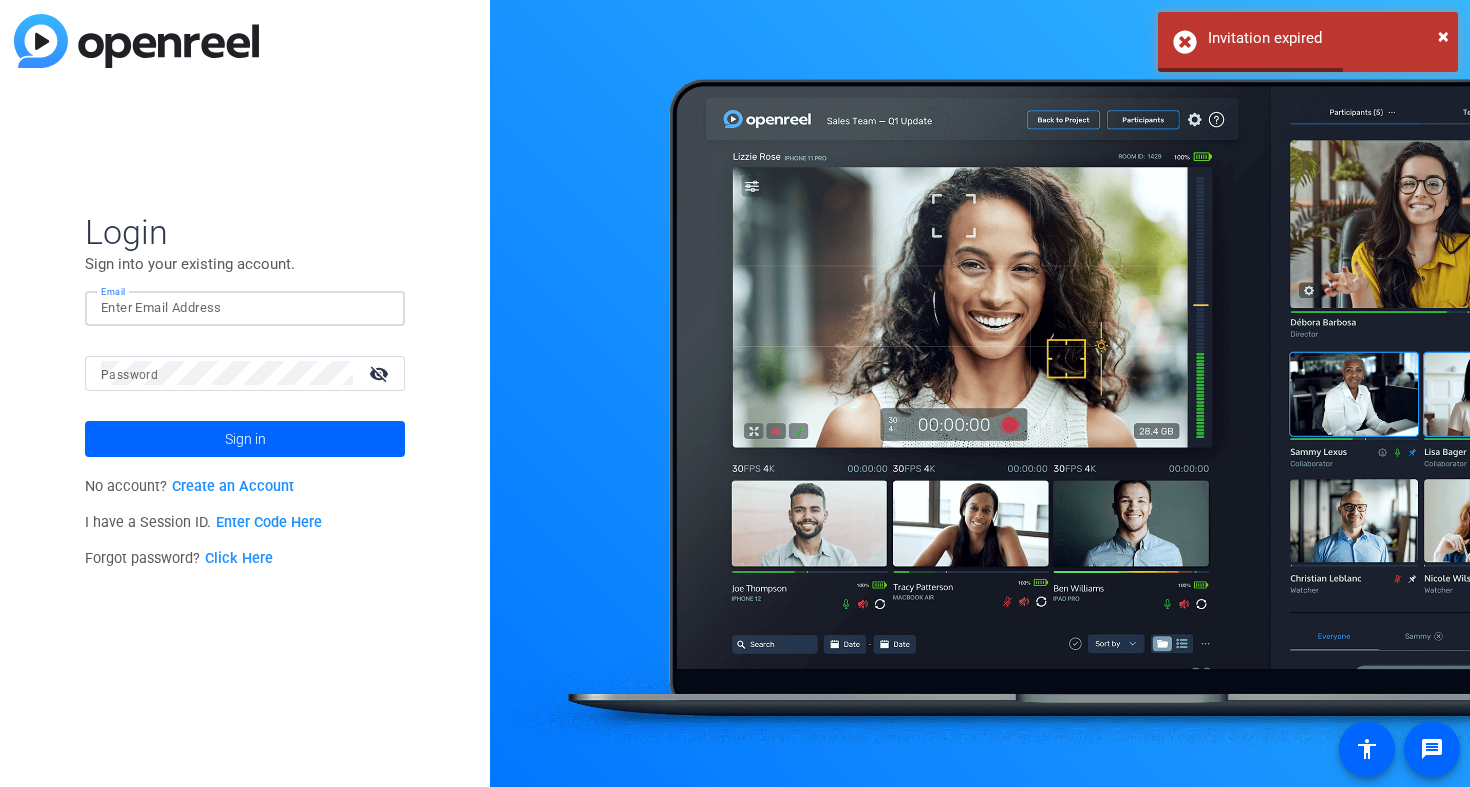 type on "[EMAIL_ADDRESS][DOMAIN_NAME]" 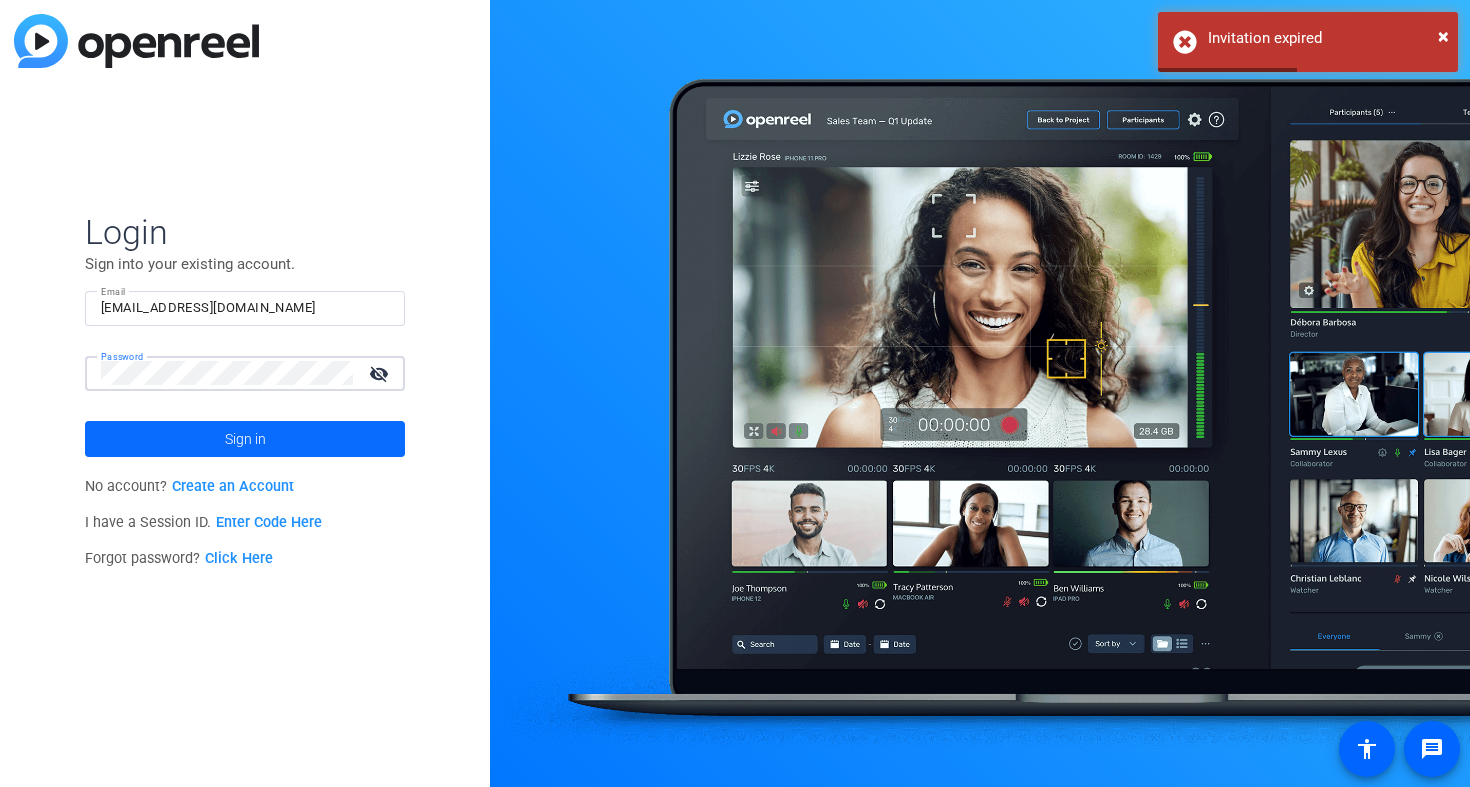 scroll, scrollTop: 0, scrollLeft: 0, axis: both 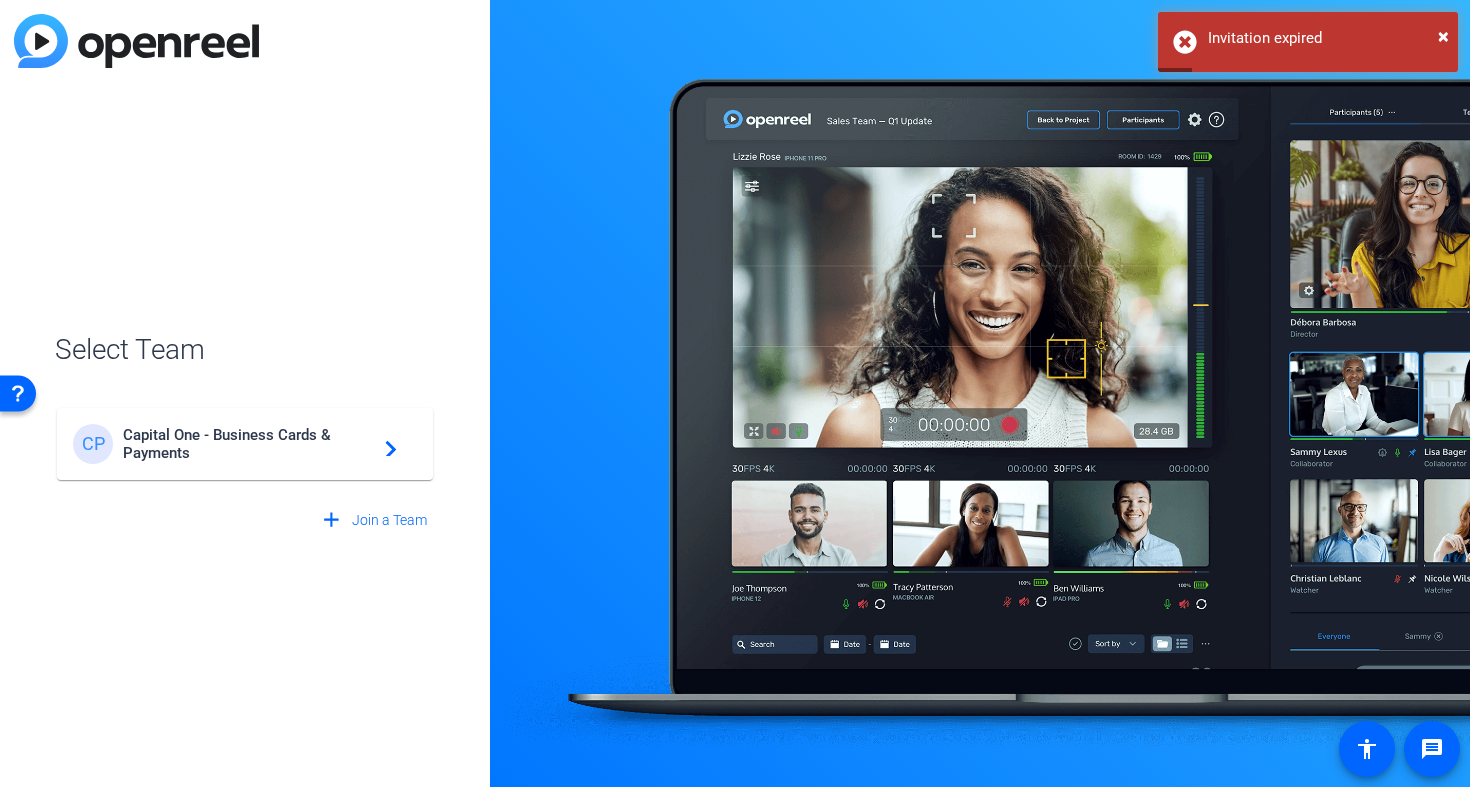 click on "Capital One - Business Cards & Payments" 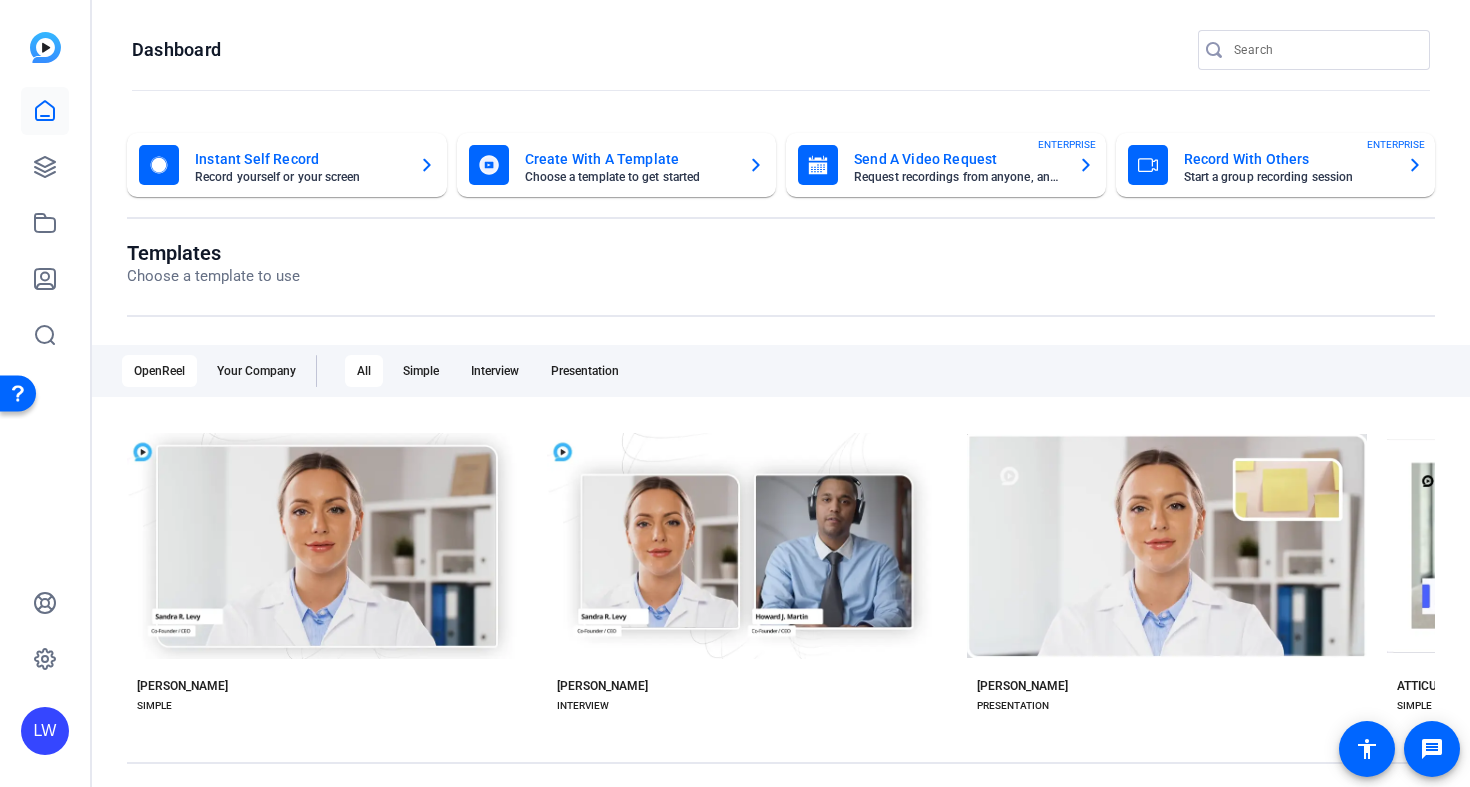 scroll, scrollTop: 2, scrollLeft: 0, axis: vertical 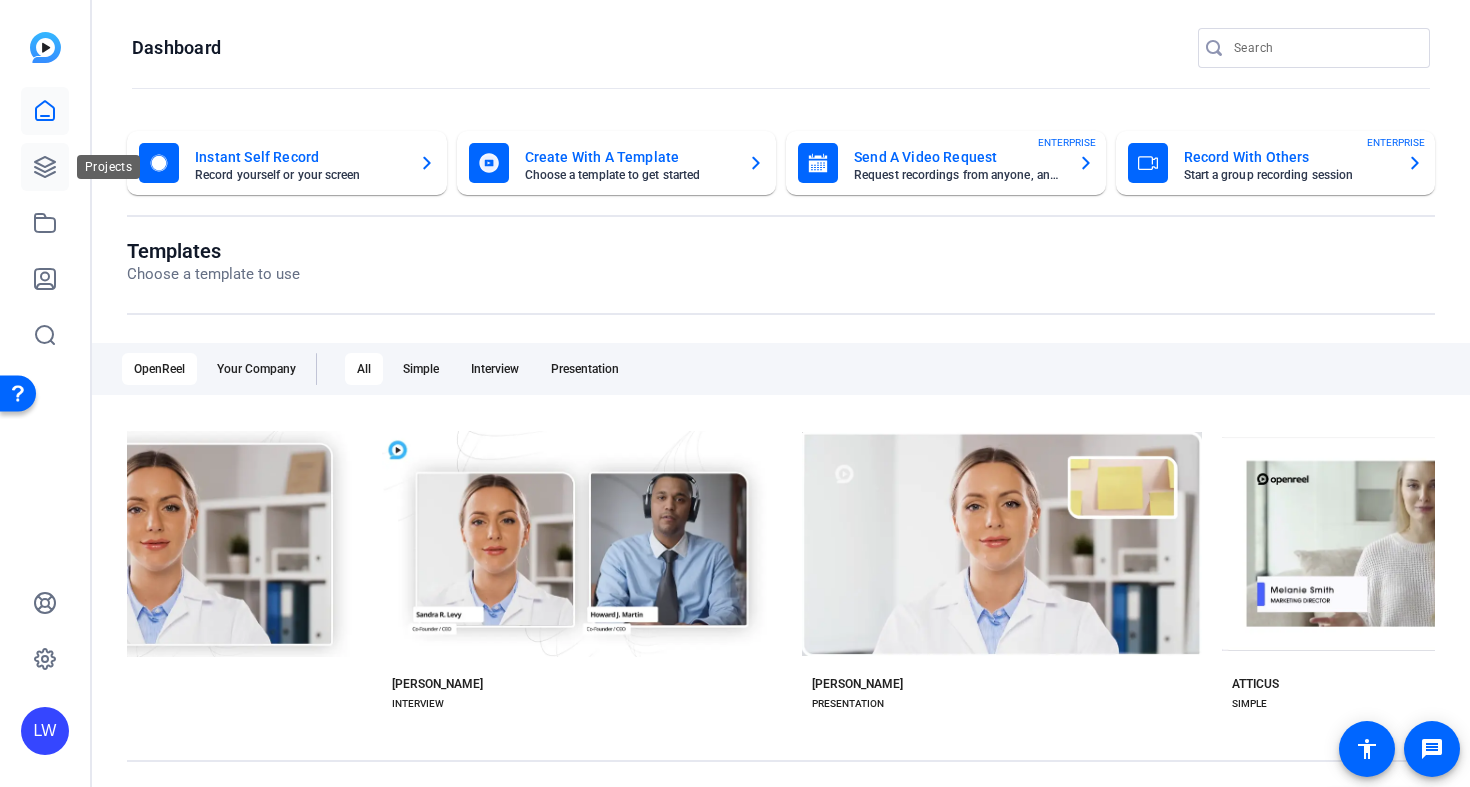 click 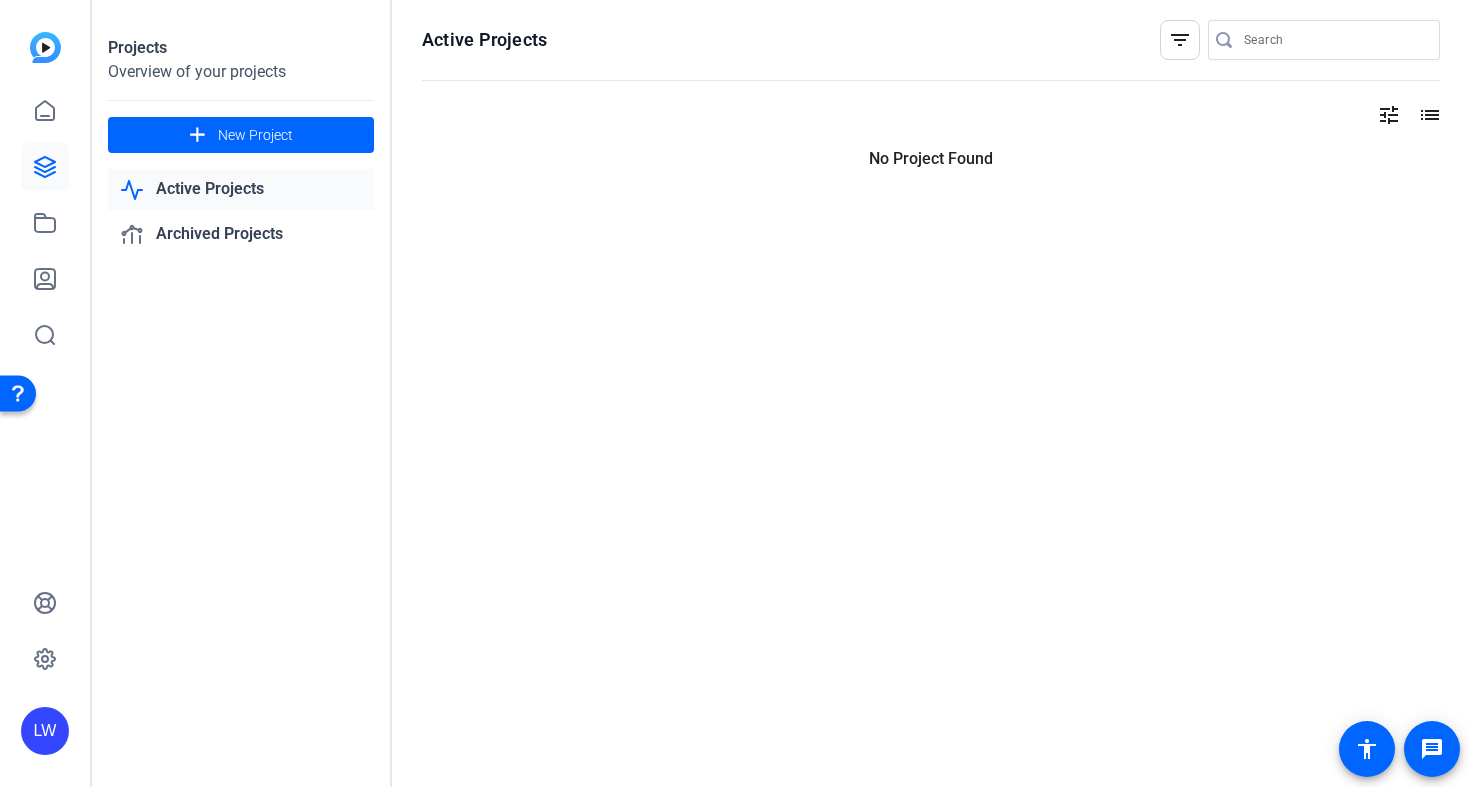 scroll, scrollTop: 0, scrollLeft: 0, axis: both 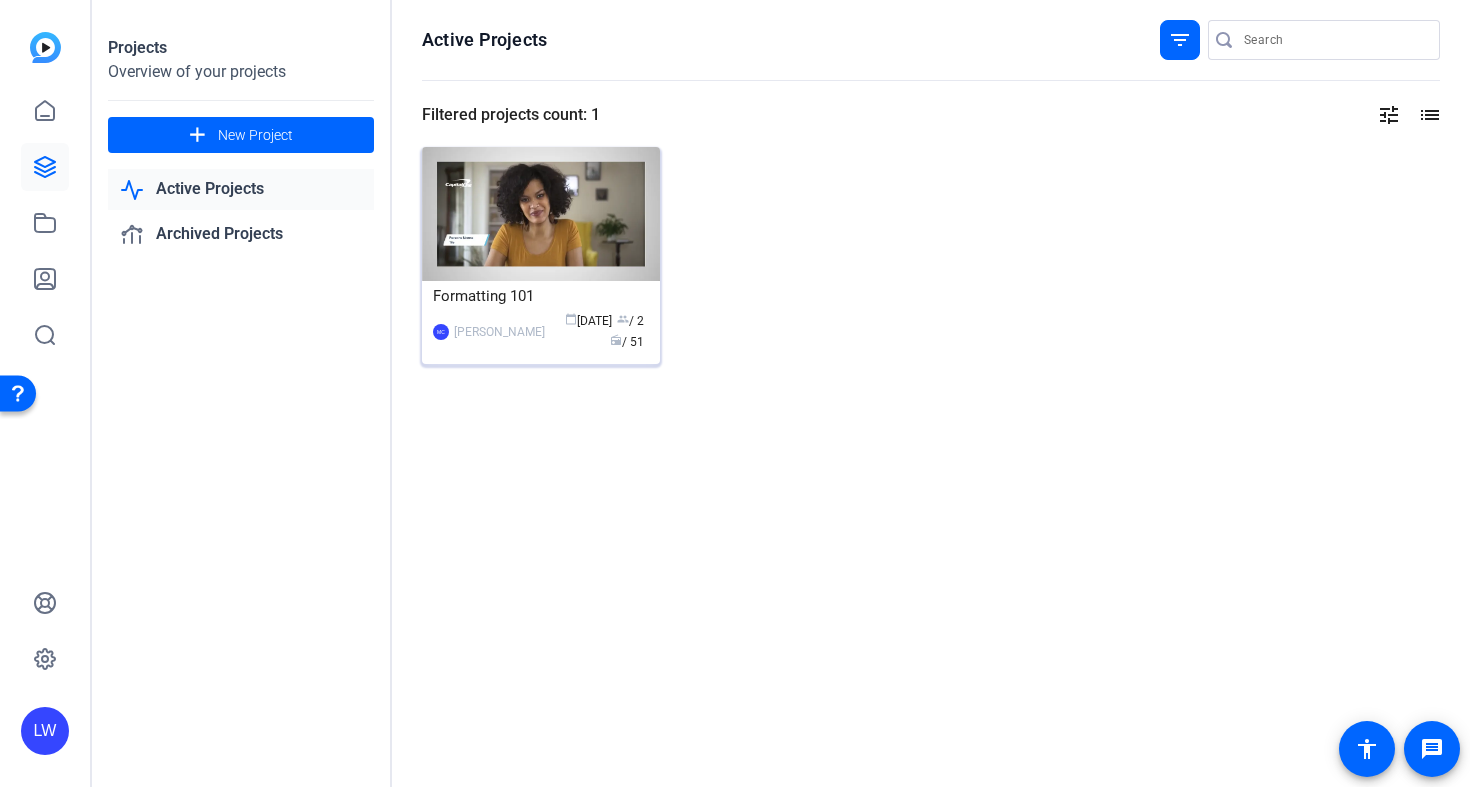 click 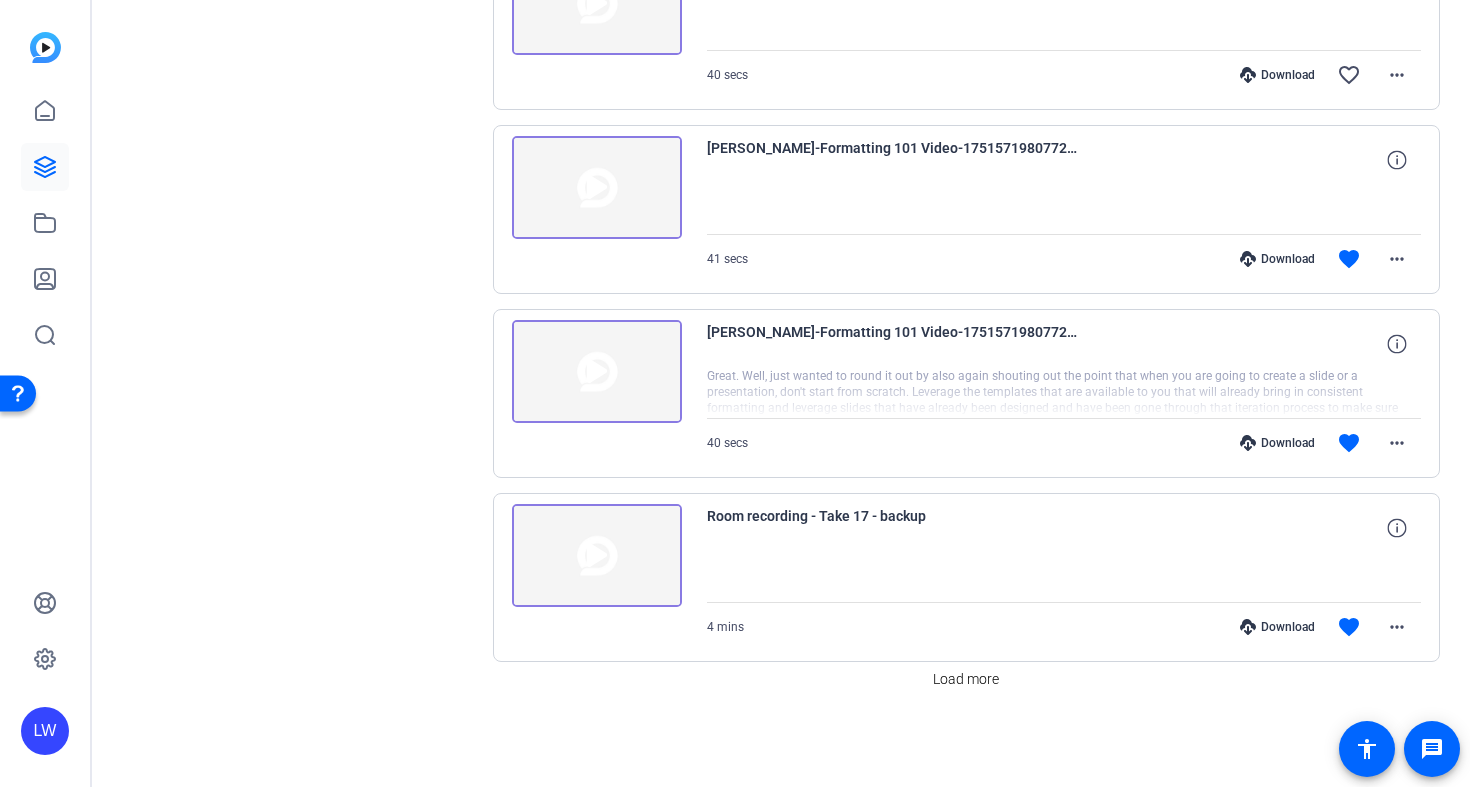 scroll, scrollTop: 1637, scrollLeft: 0, axis: vertical 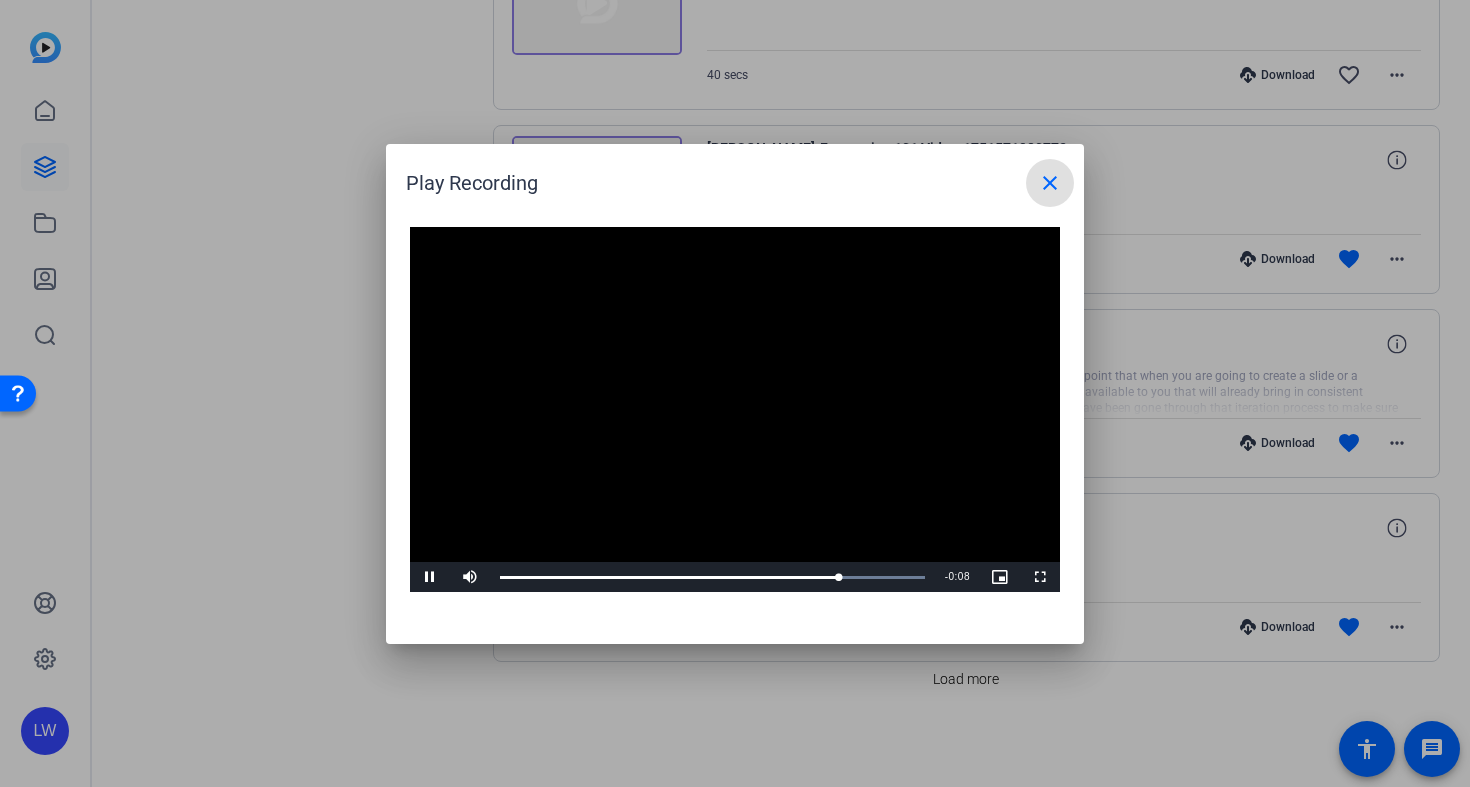 click at bounding box center [735, 410] 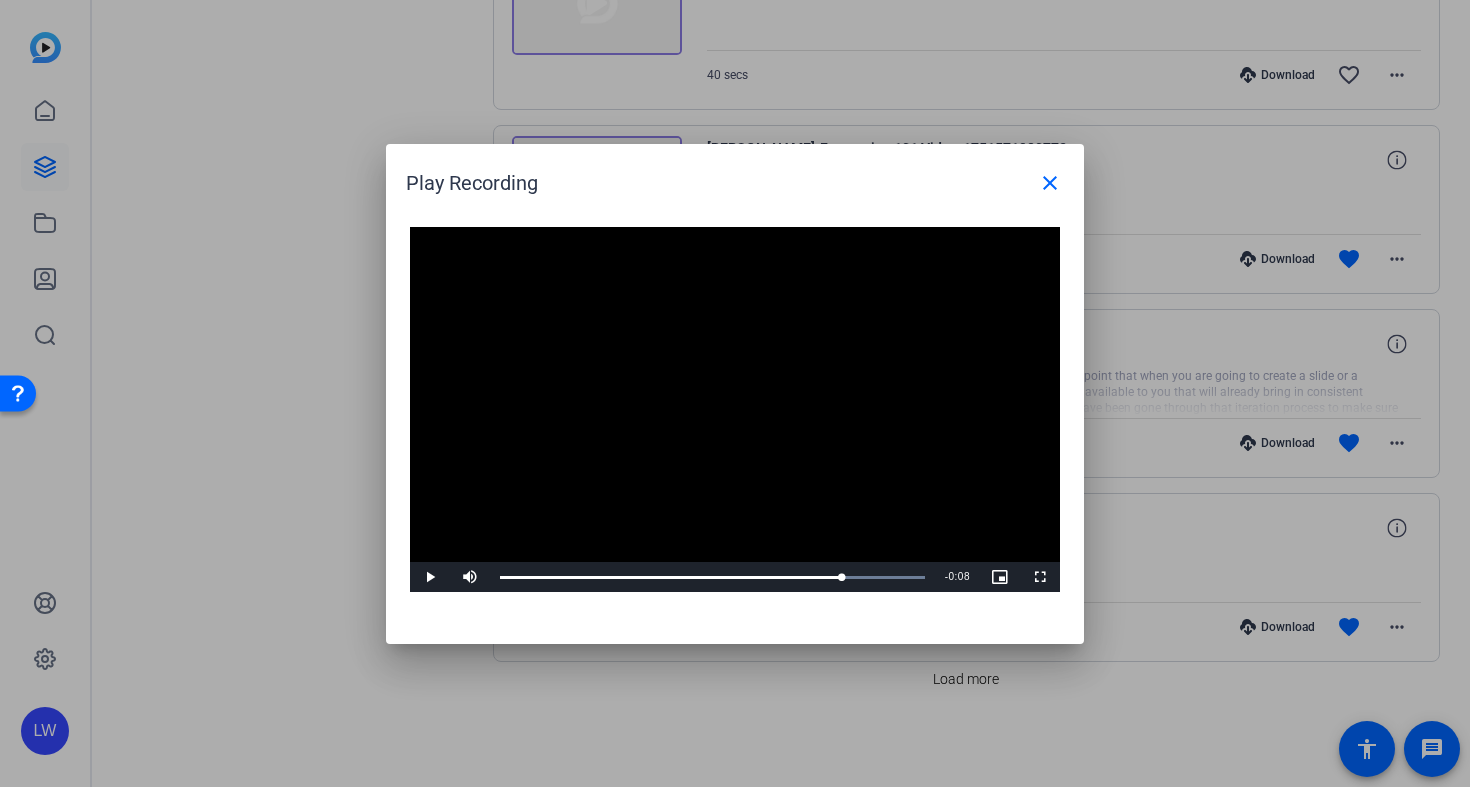 click at bounding box center [430, 577] 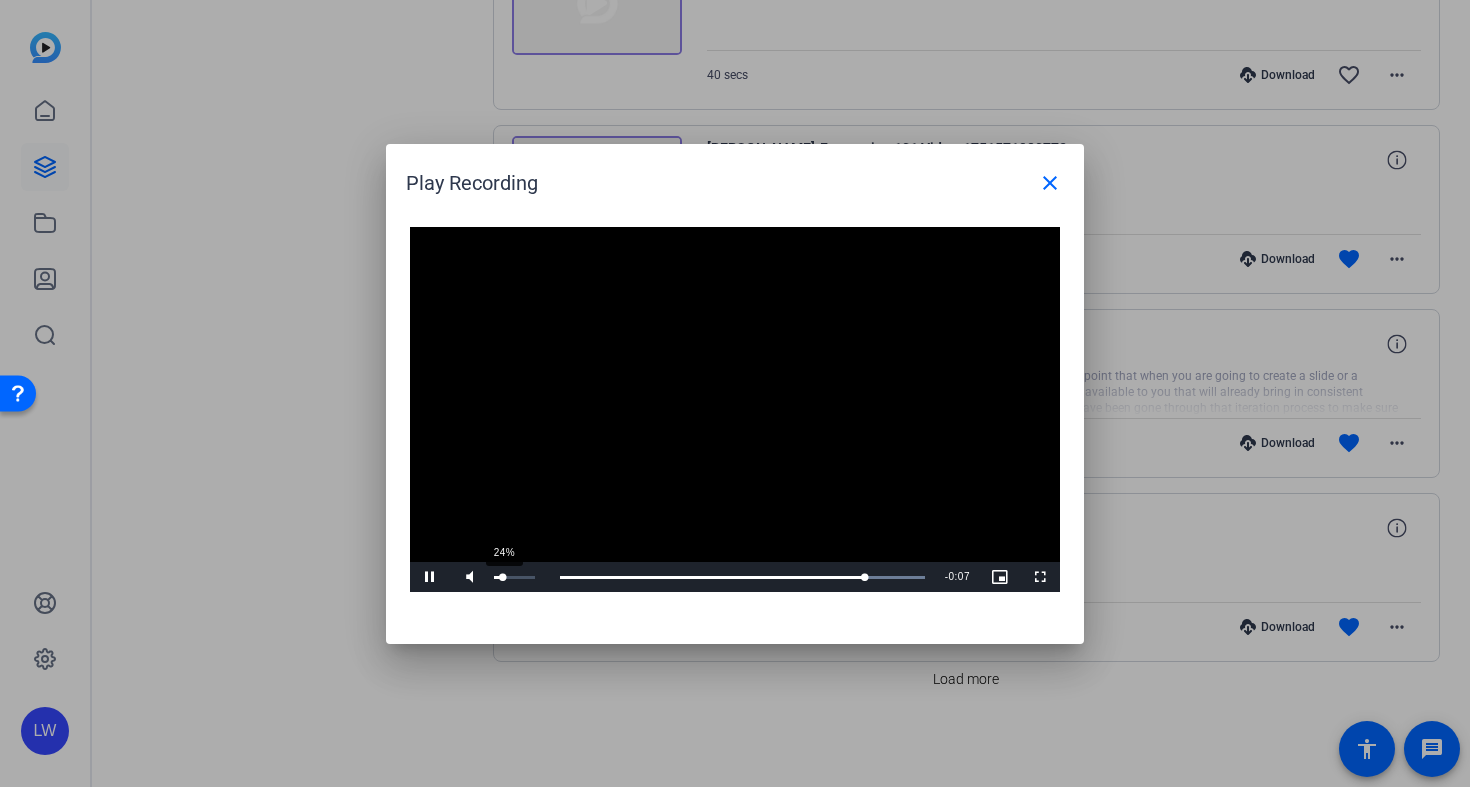 click at bounding box center (499, 577) 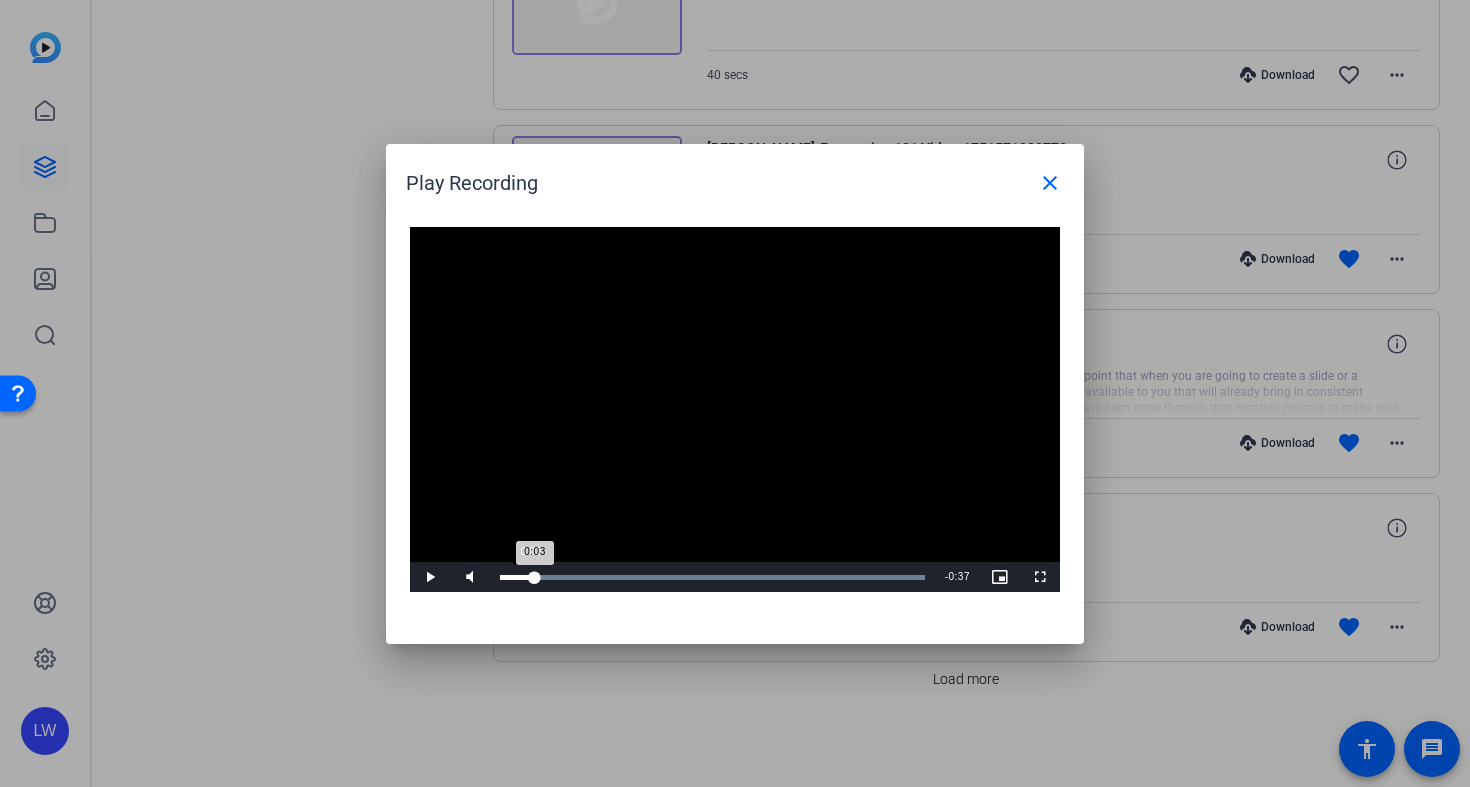 click on "Loaded :  100.00% 0:03 0:03" at bounding box center (712, 577) 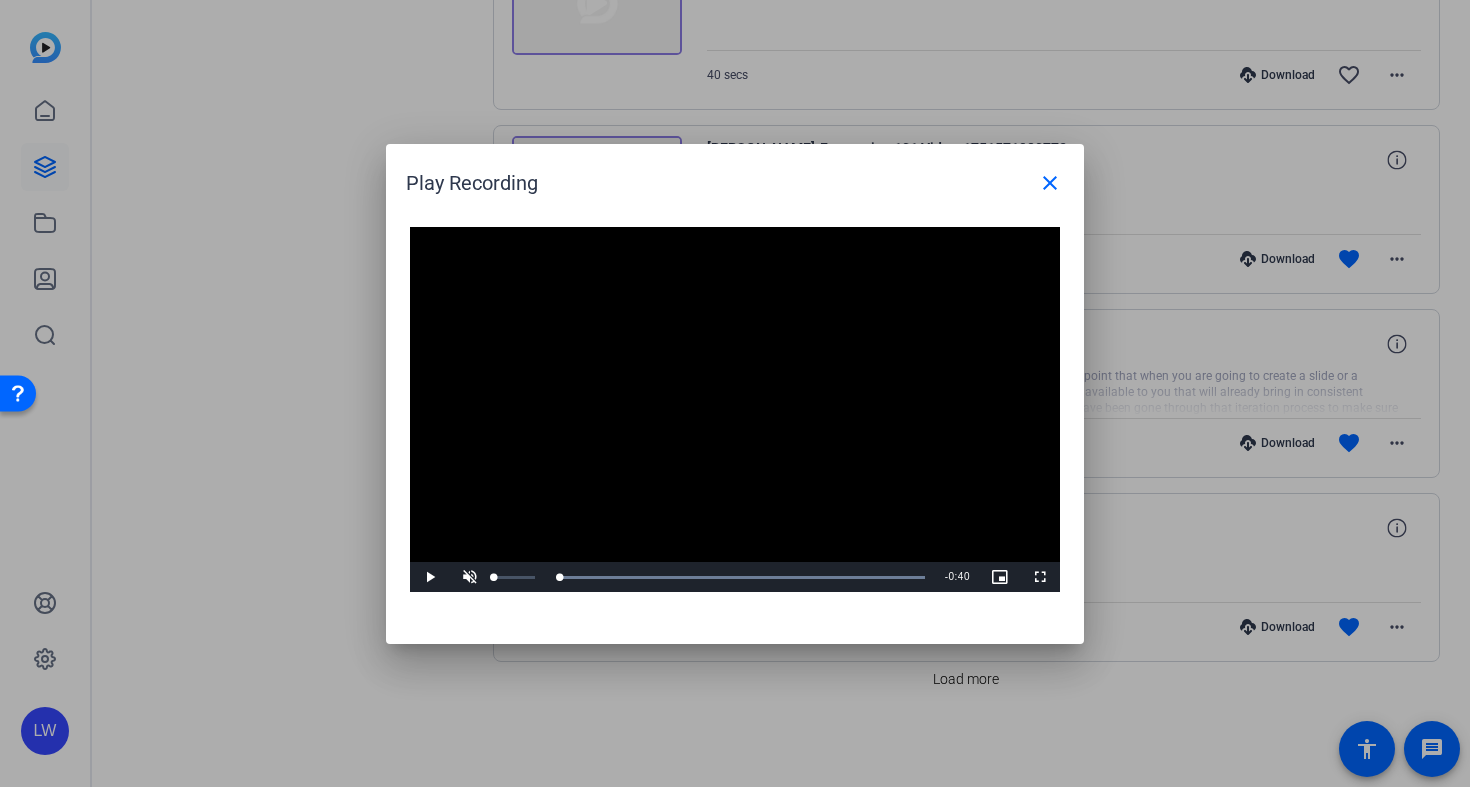 drag, startPoint x: 610, startPoint y: 576, endPoint x: 484, endPoint y: 576, distance: 126 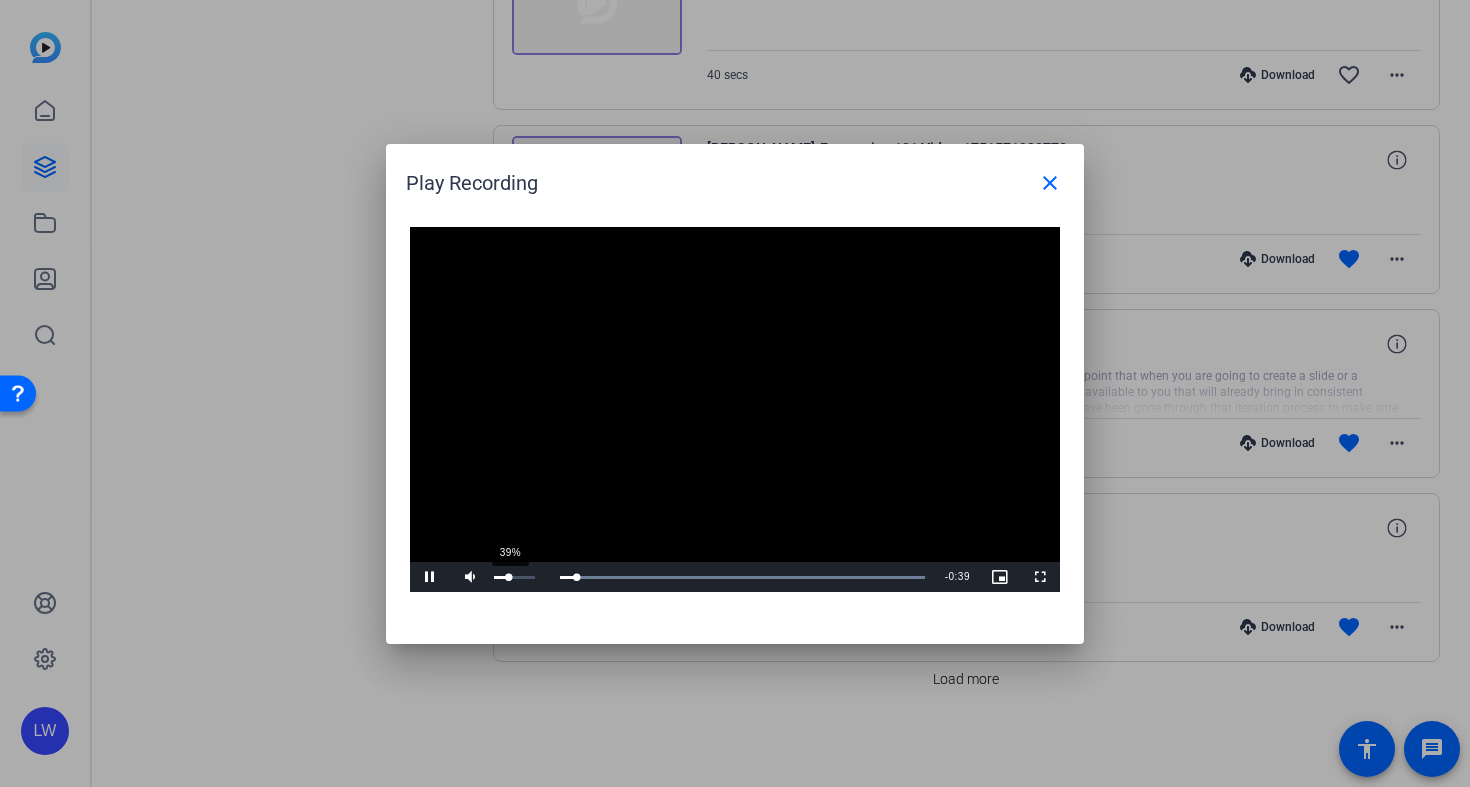 drag, startPoint x: 491, startPoint y: 579, endPoint x: 508, endPoint y: 578, distance: 17.029387 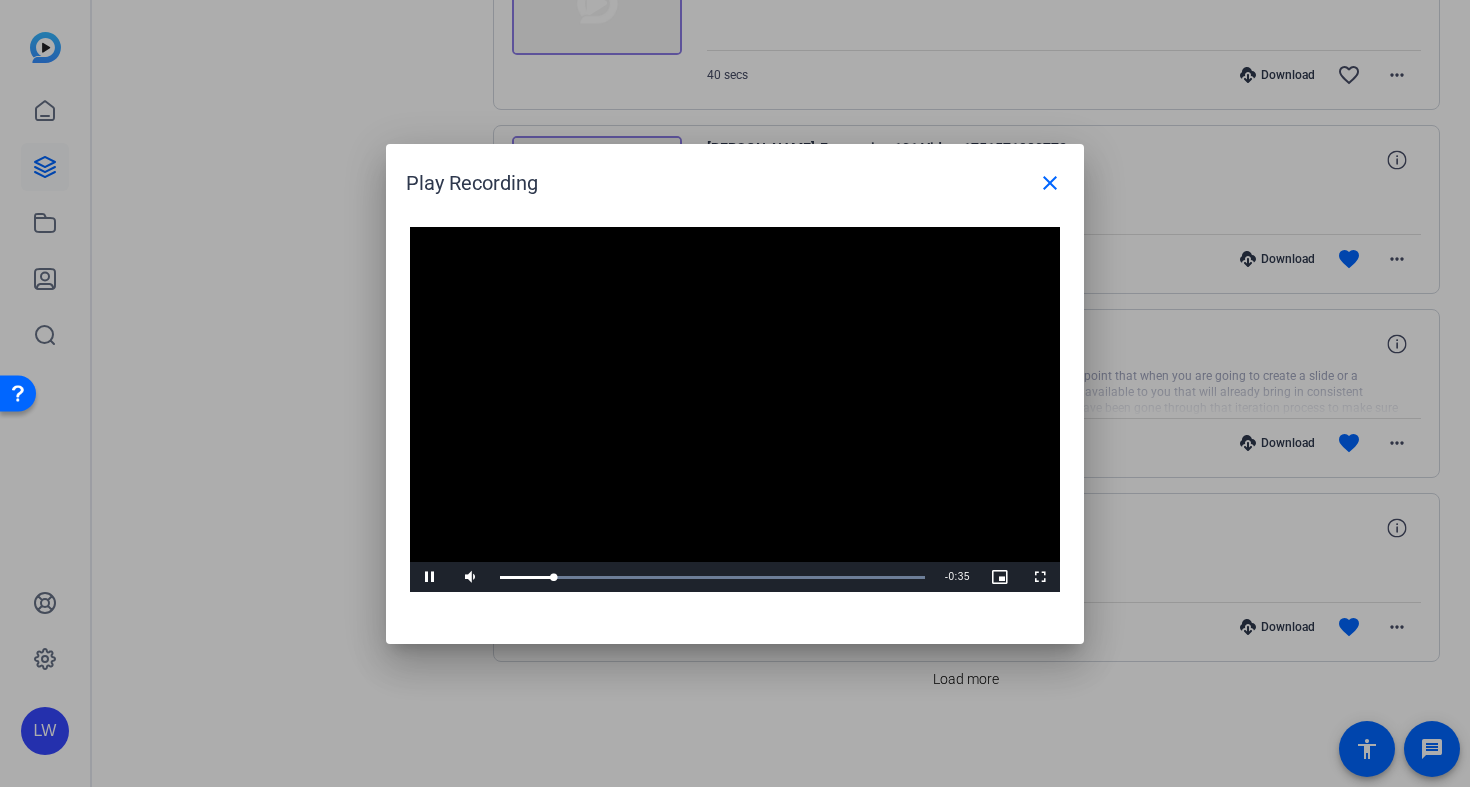 click at bounding box center (735, 410) 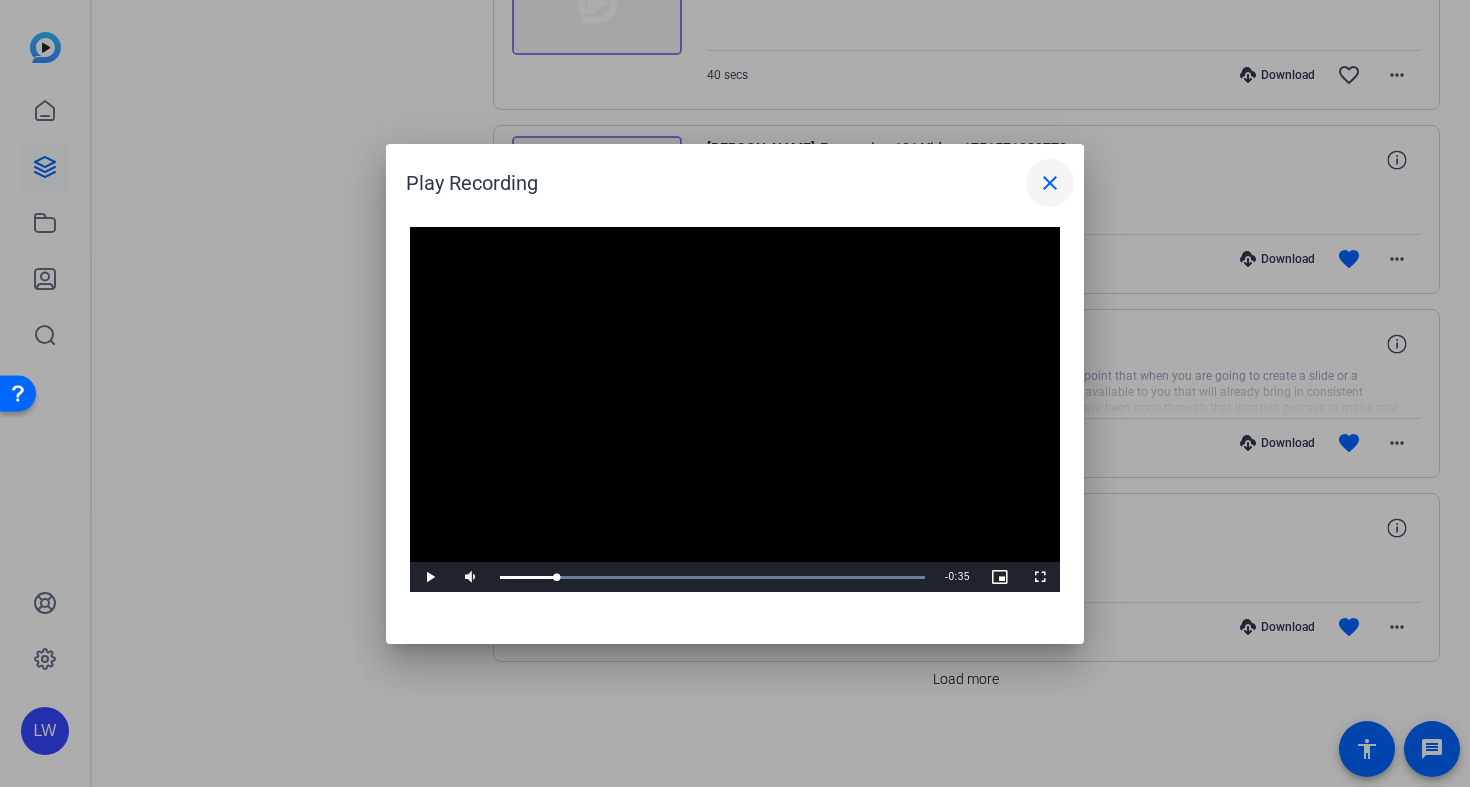 click on "close" at bounding box center (1050, 183) 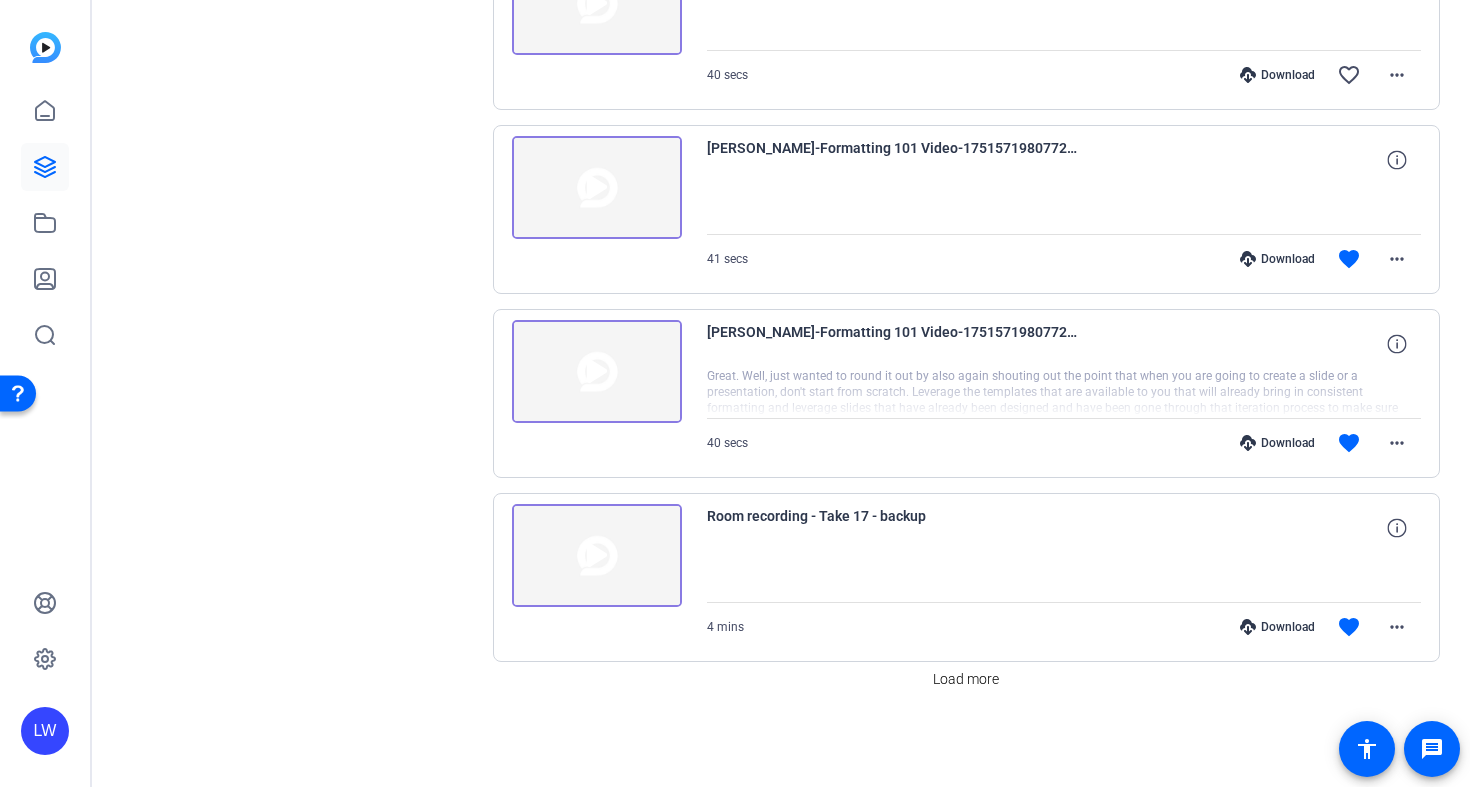 scroll, scrollTop: 0, scrollLeft: 0, axis: both 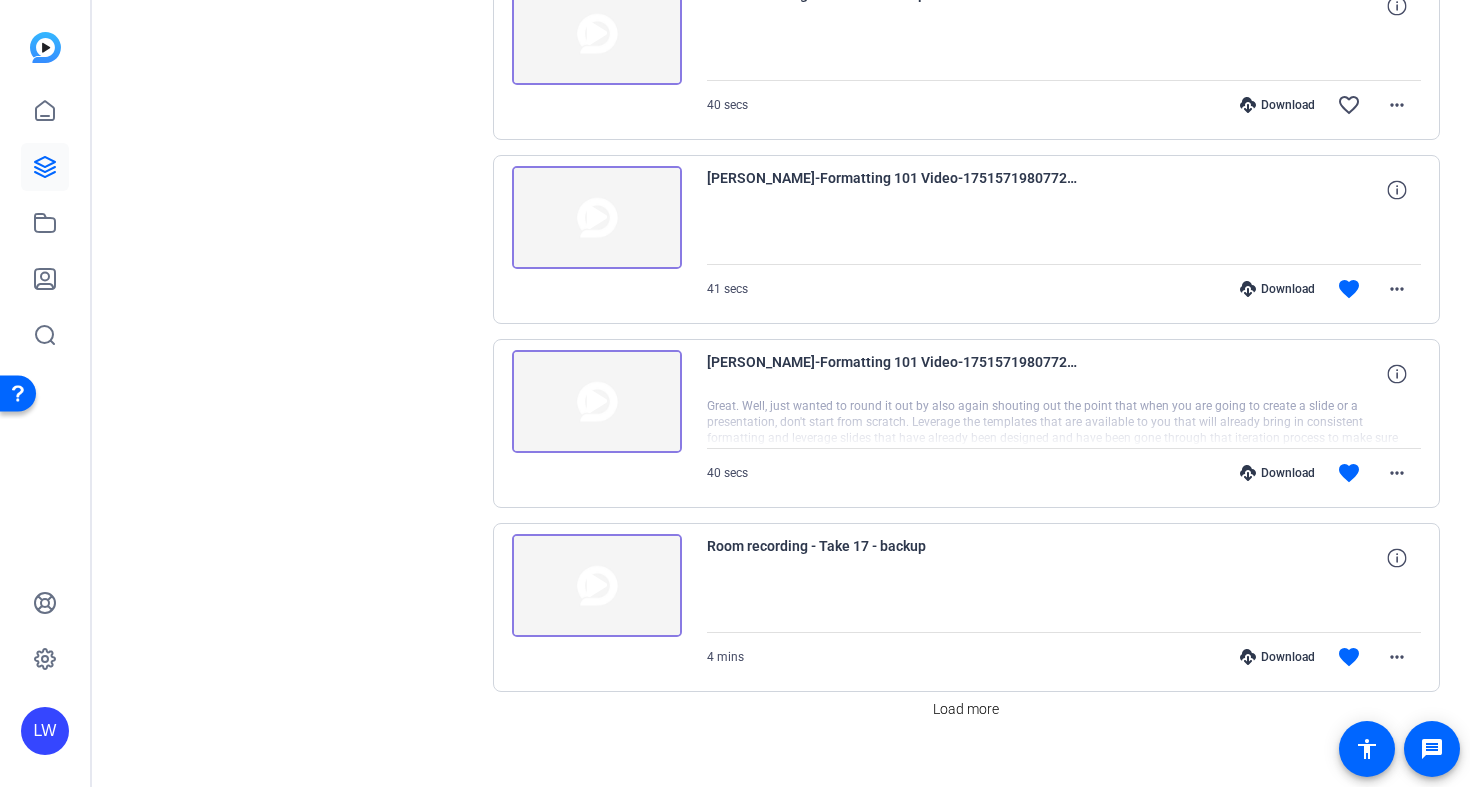 click at bounding box center [597, 586] 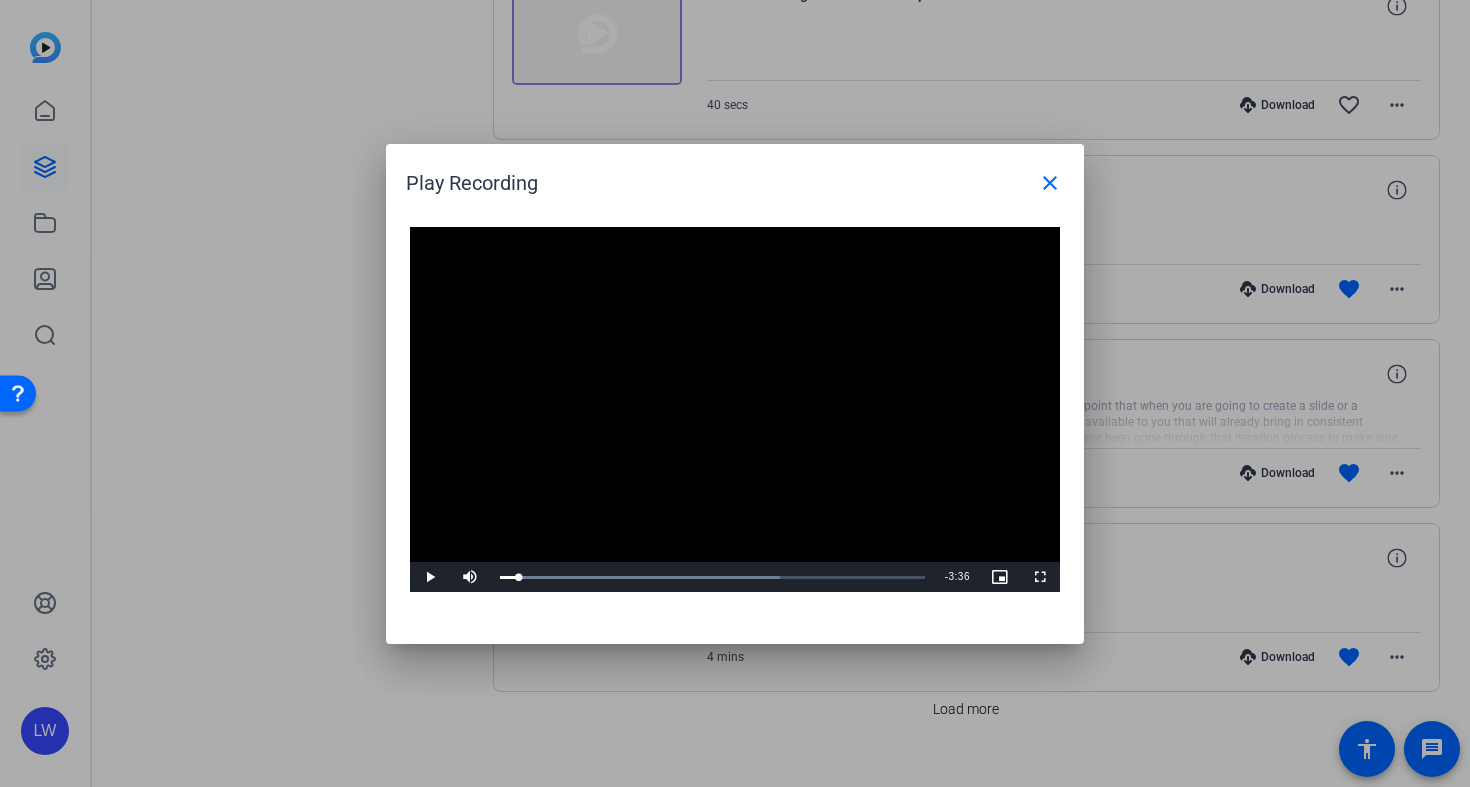 click at bounding box center [430, 577] 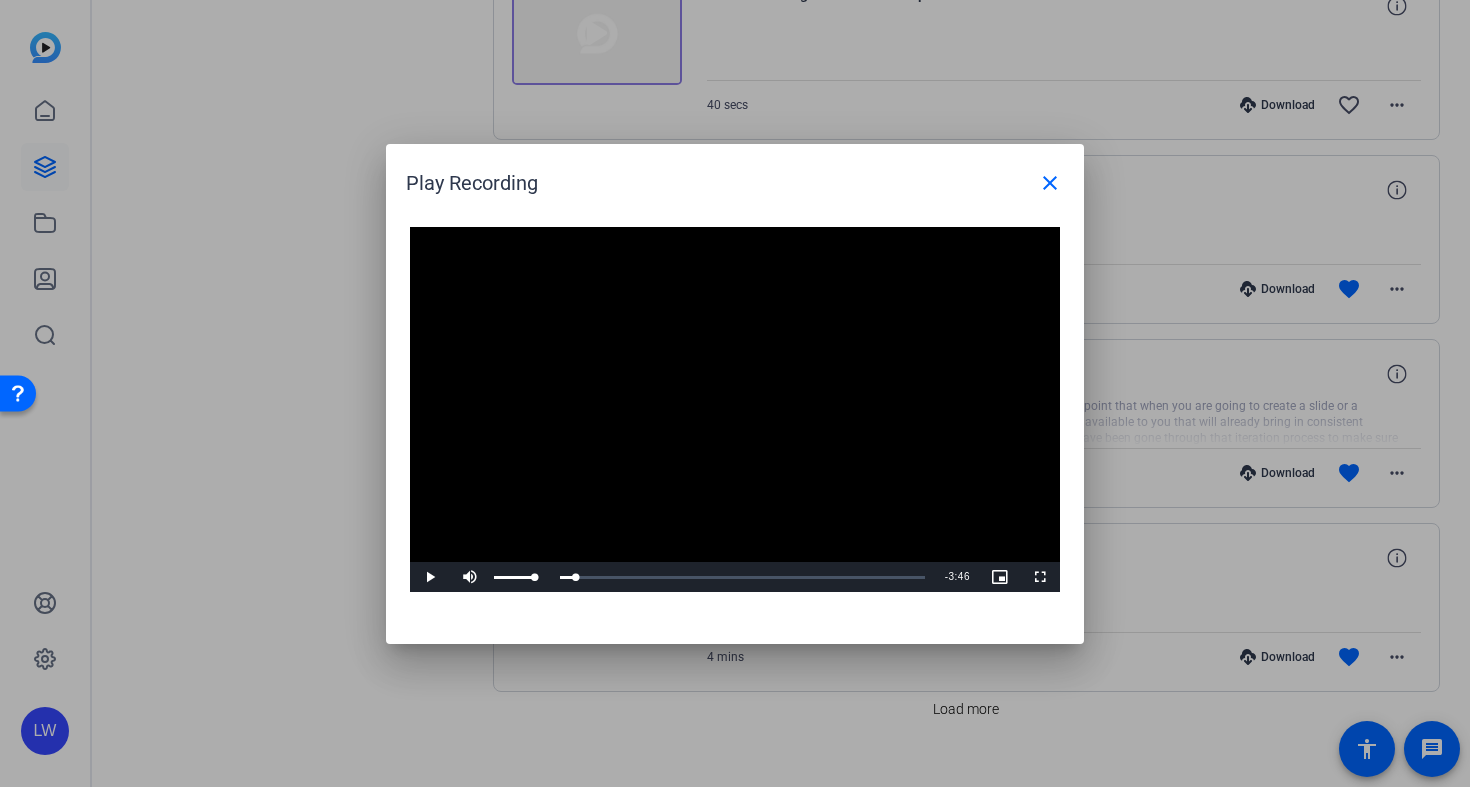 drag, startPoint x: 529, startPoint y: 575, endPoint x: 460, endPoint y: 573, distance: 69.02898 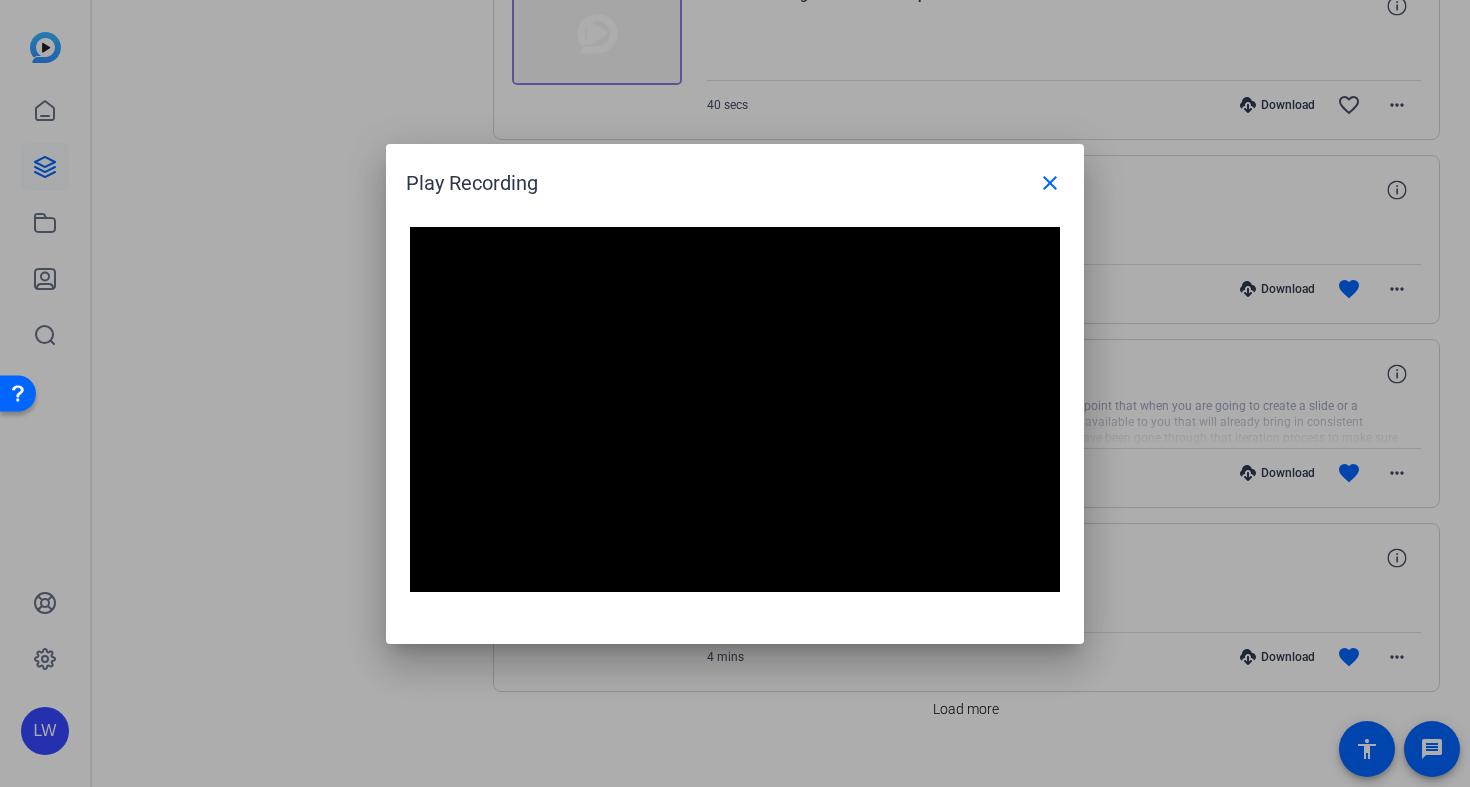 scroll, scrollTop: 0, scrollLeft: 0, axis: both 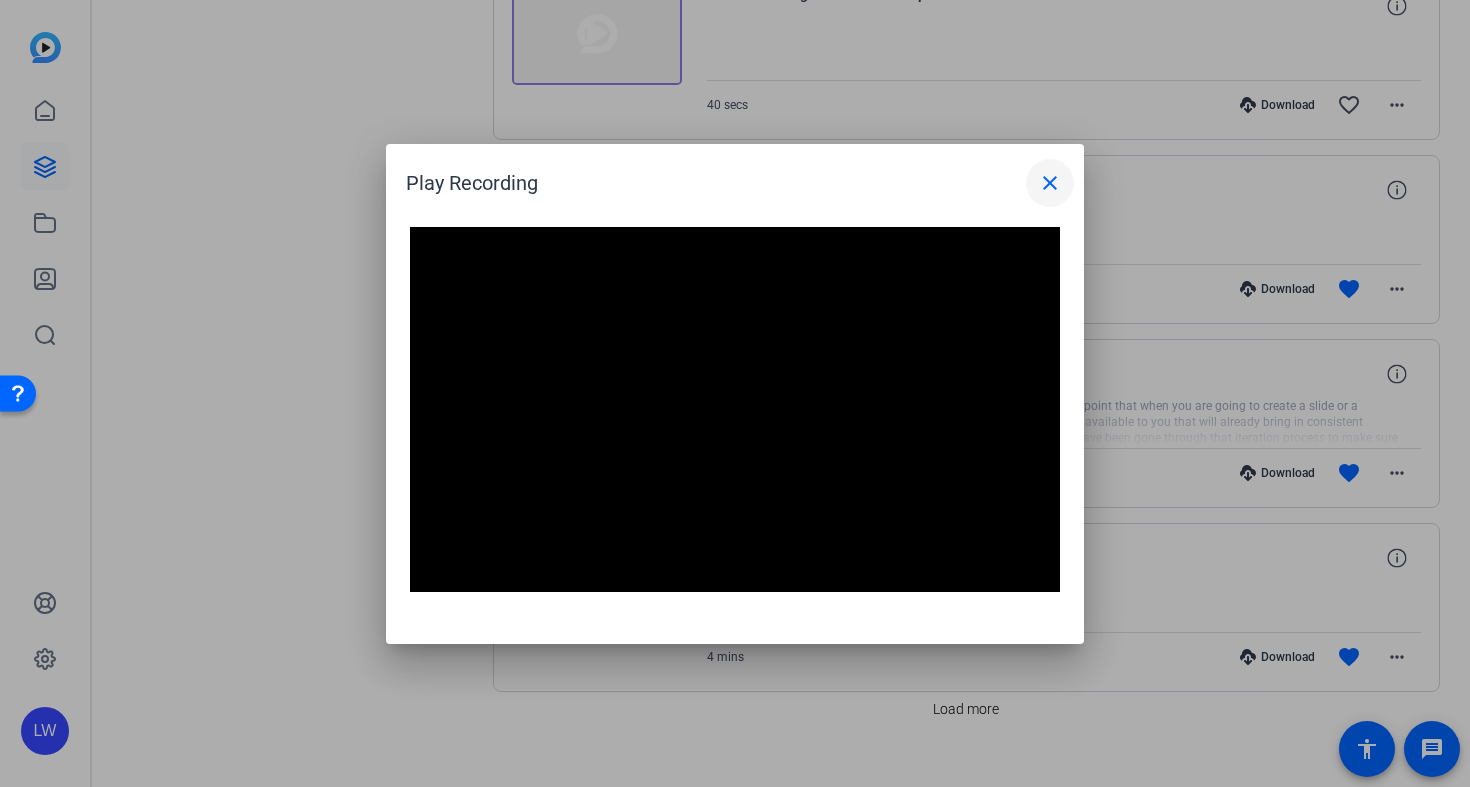 click on "close" at bounding box center [1050, 183] 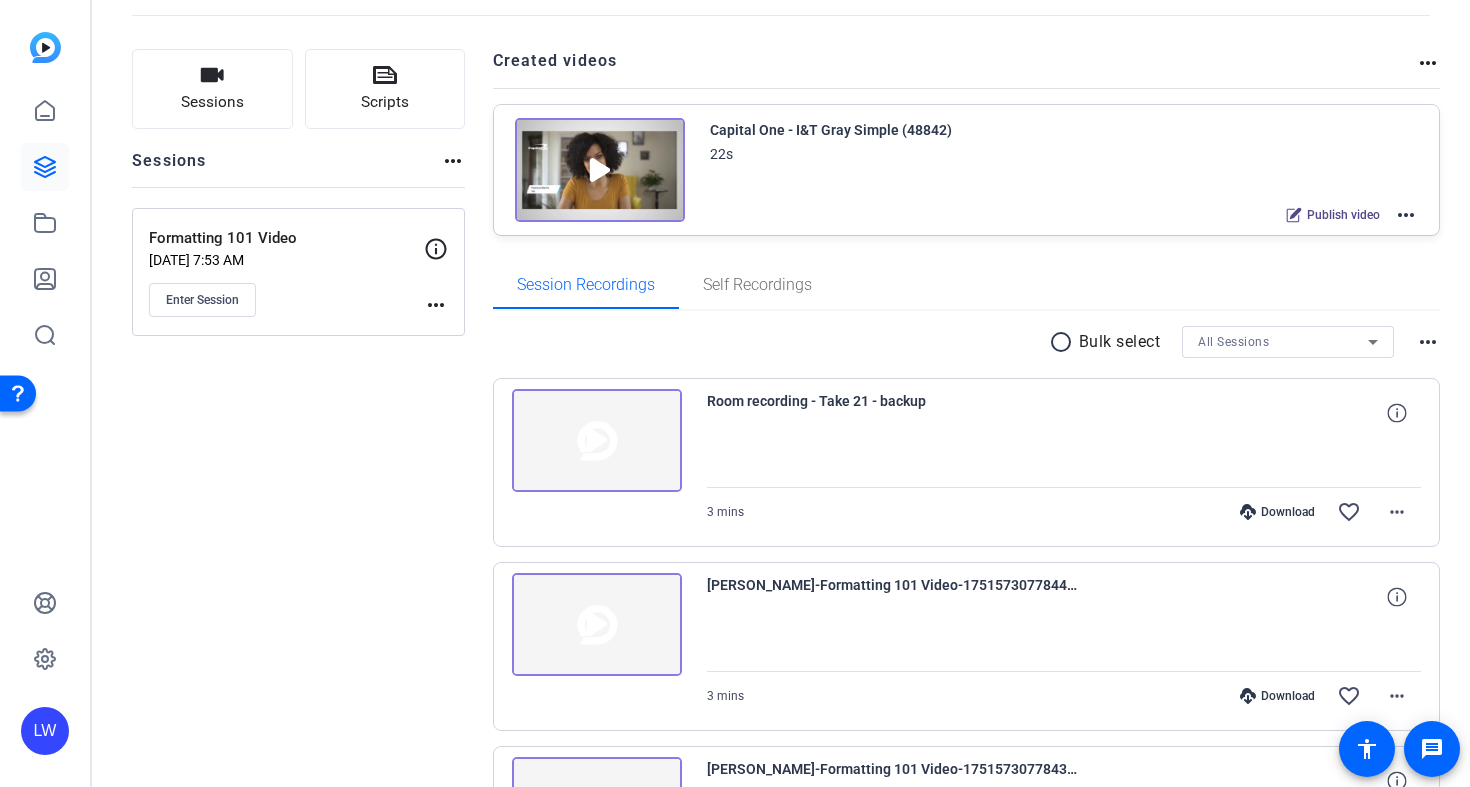 scroll, scrollTop: 109, scrollLeft: 0, axis: vertical 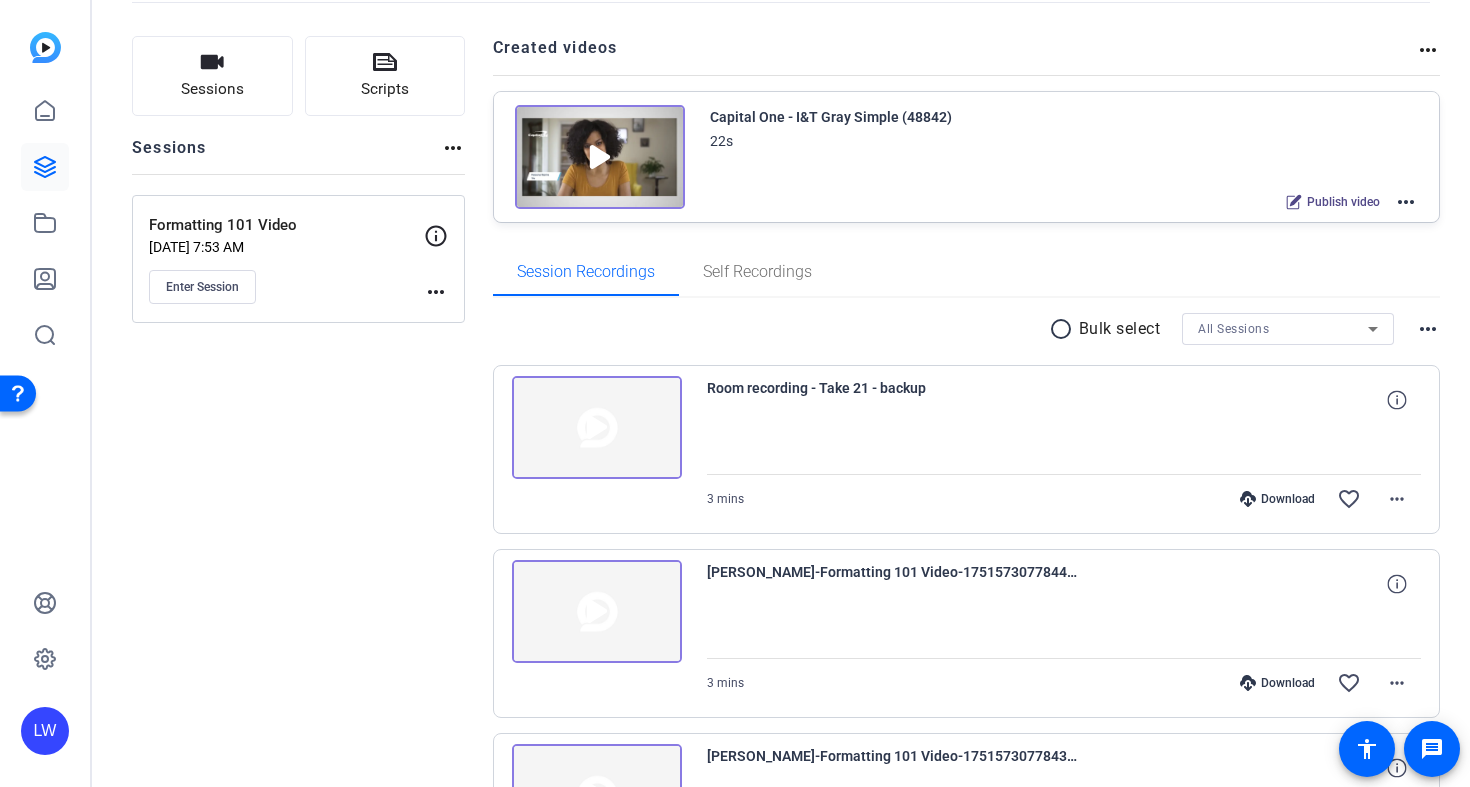 click at bounding box center (597, 428) 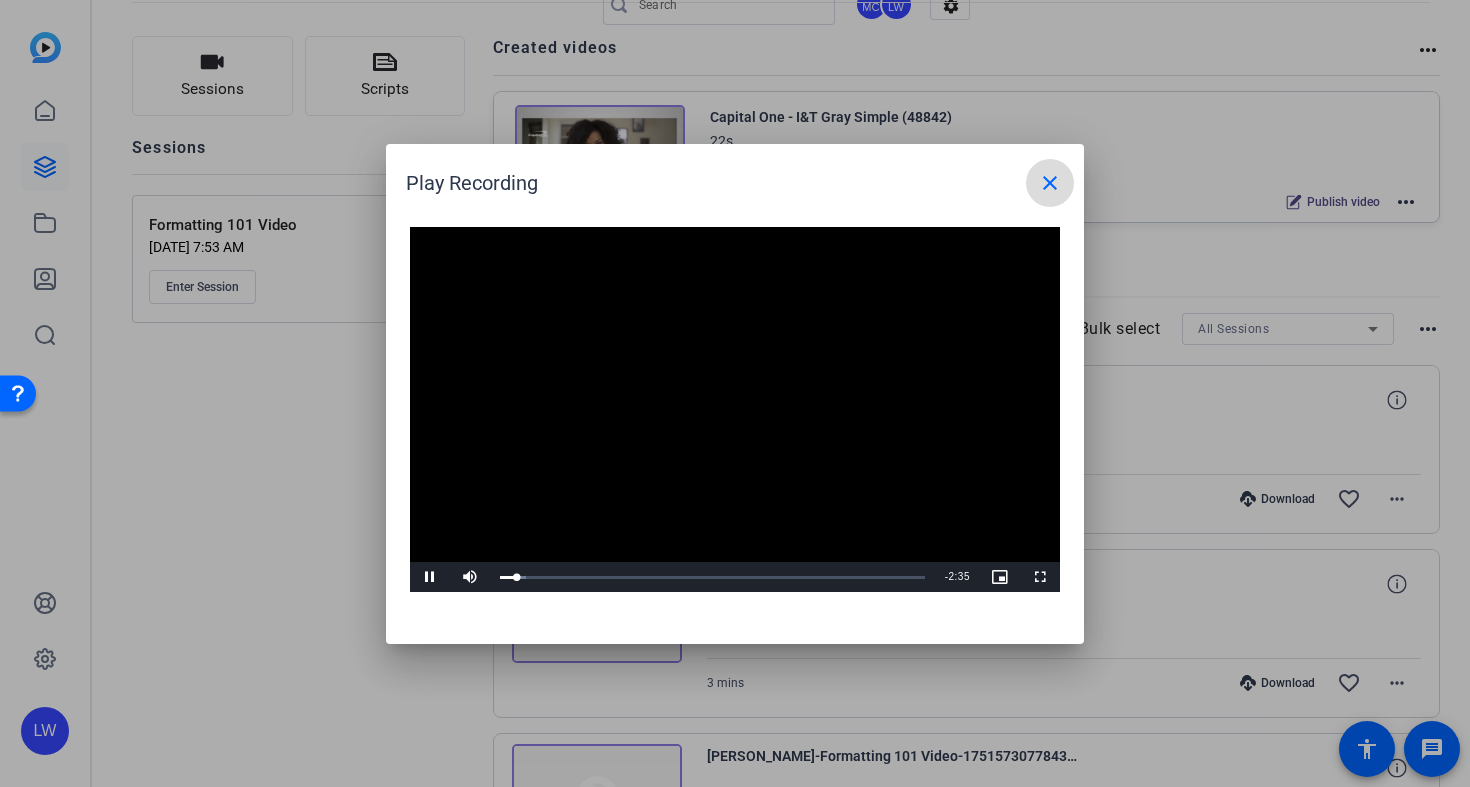 click on "close" at bounding box center (1050, 183) 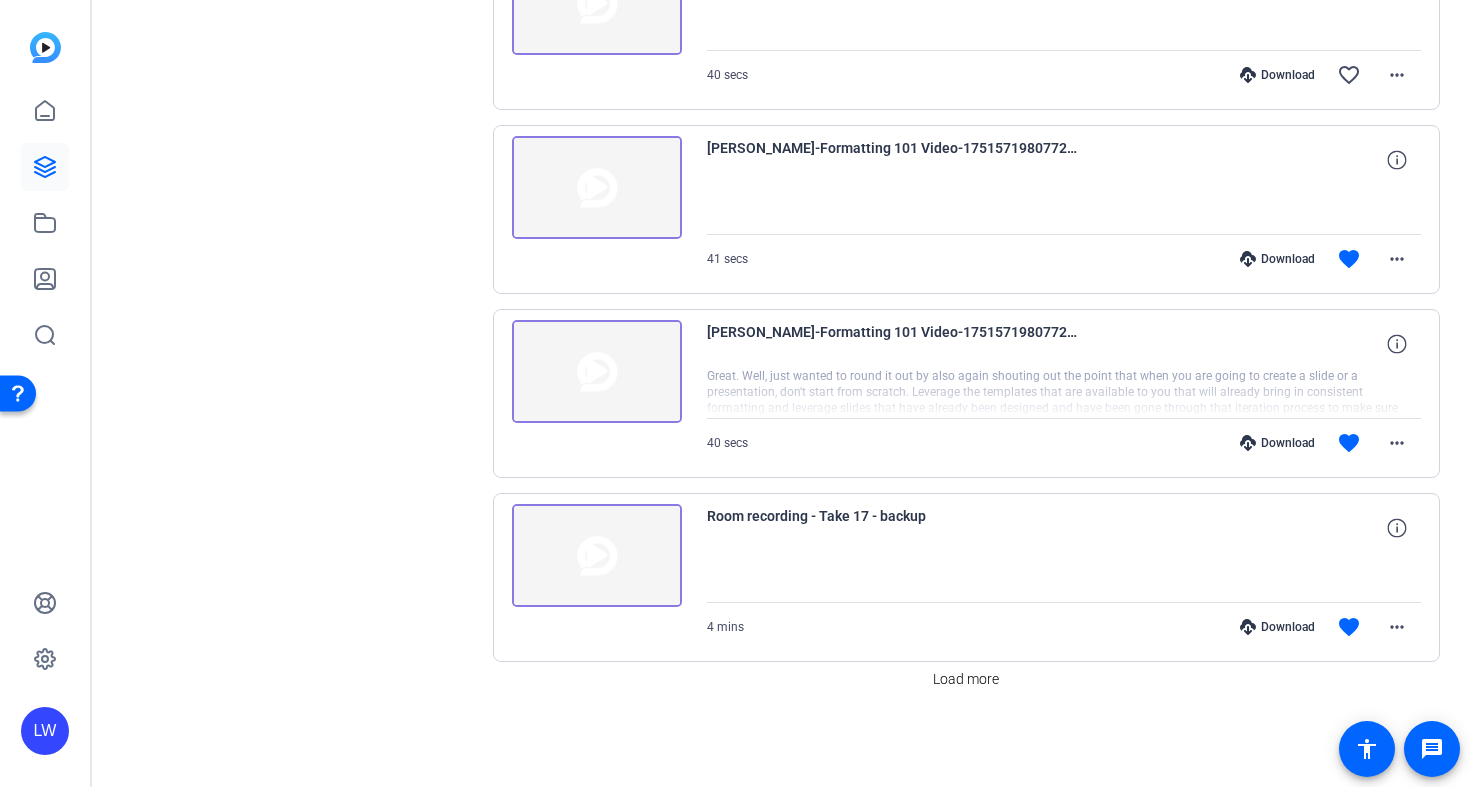 scroll, scrollTop: 1641, scrollLeft: 0, axis: vertical 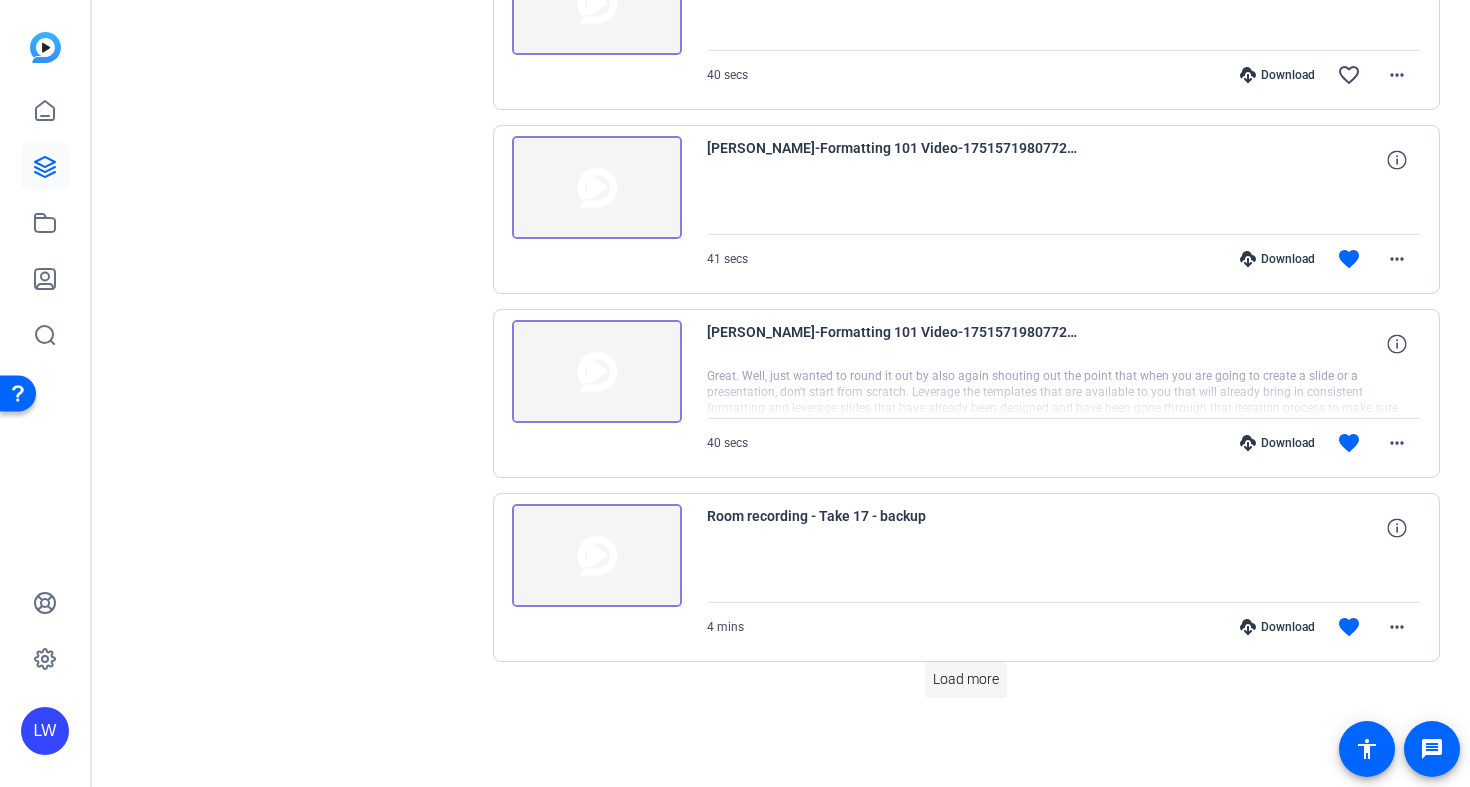click on "Load more" at bounding box center (966, 679) 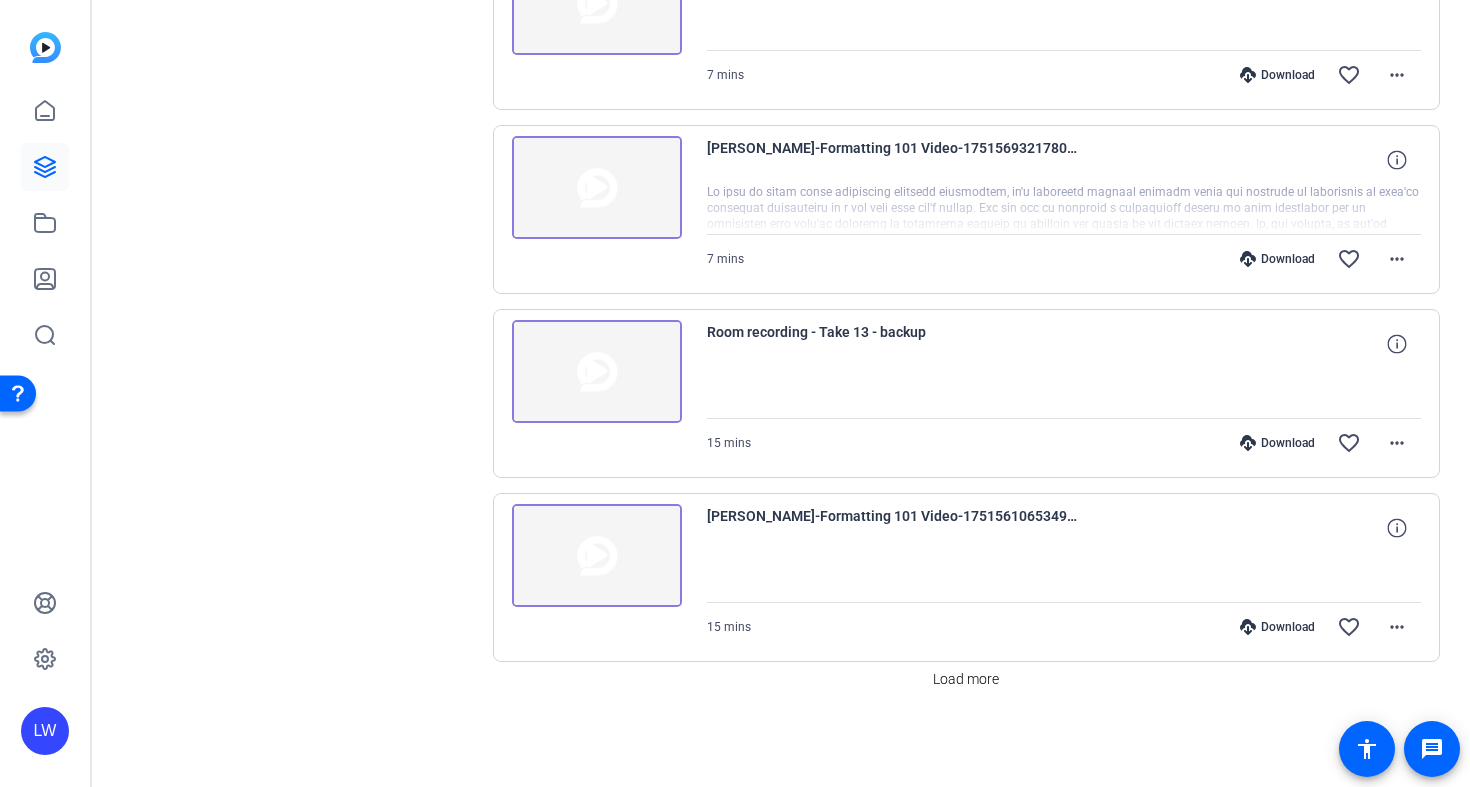 scroll, scrollTop: 3477, scrollLeft: 0, axis: vertical 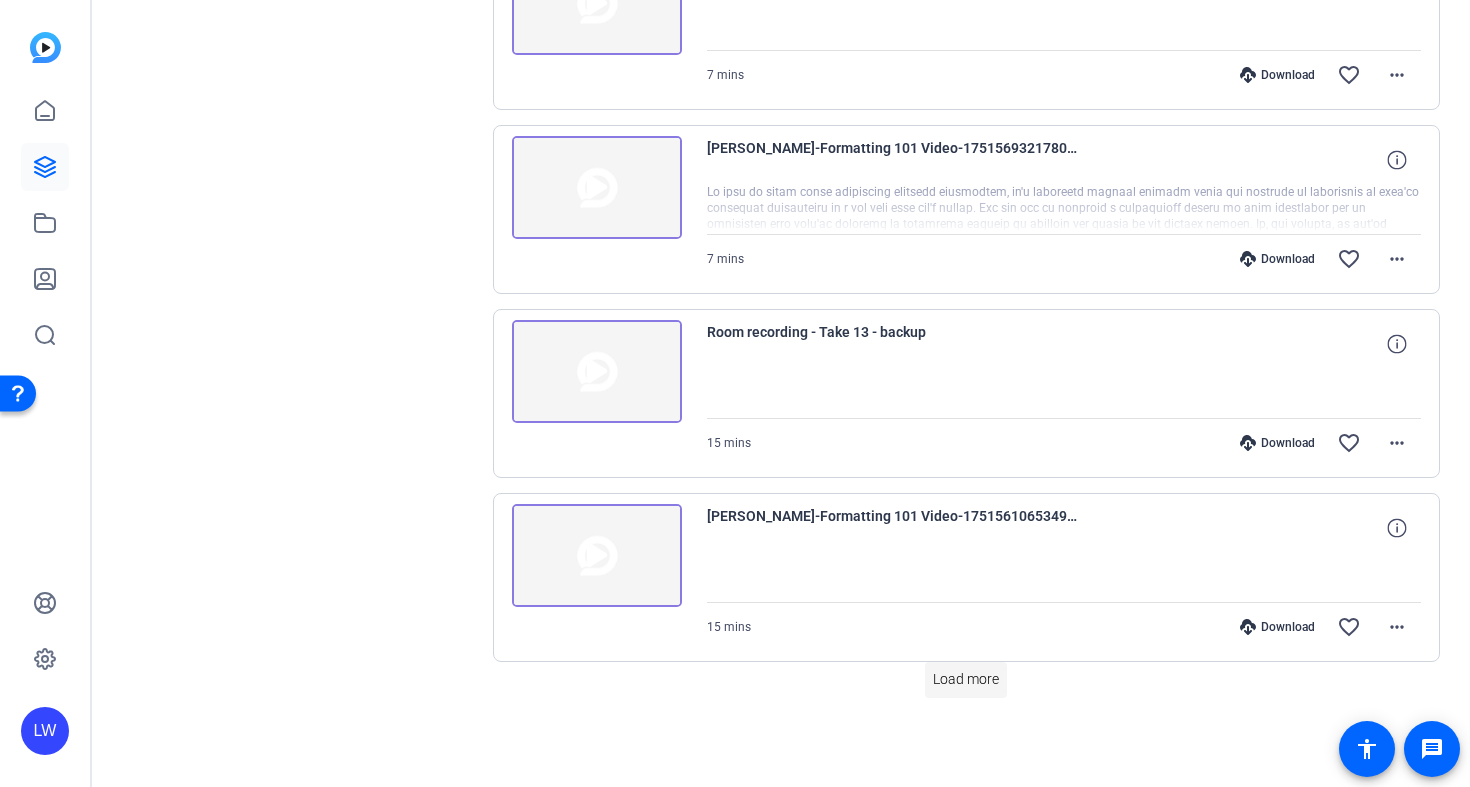 click on "Load more" at bounding box center (966, 679) 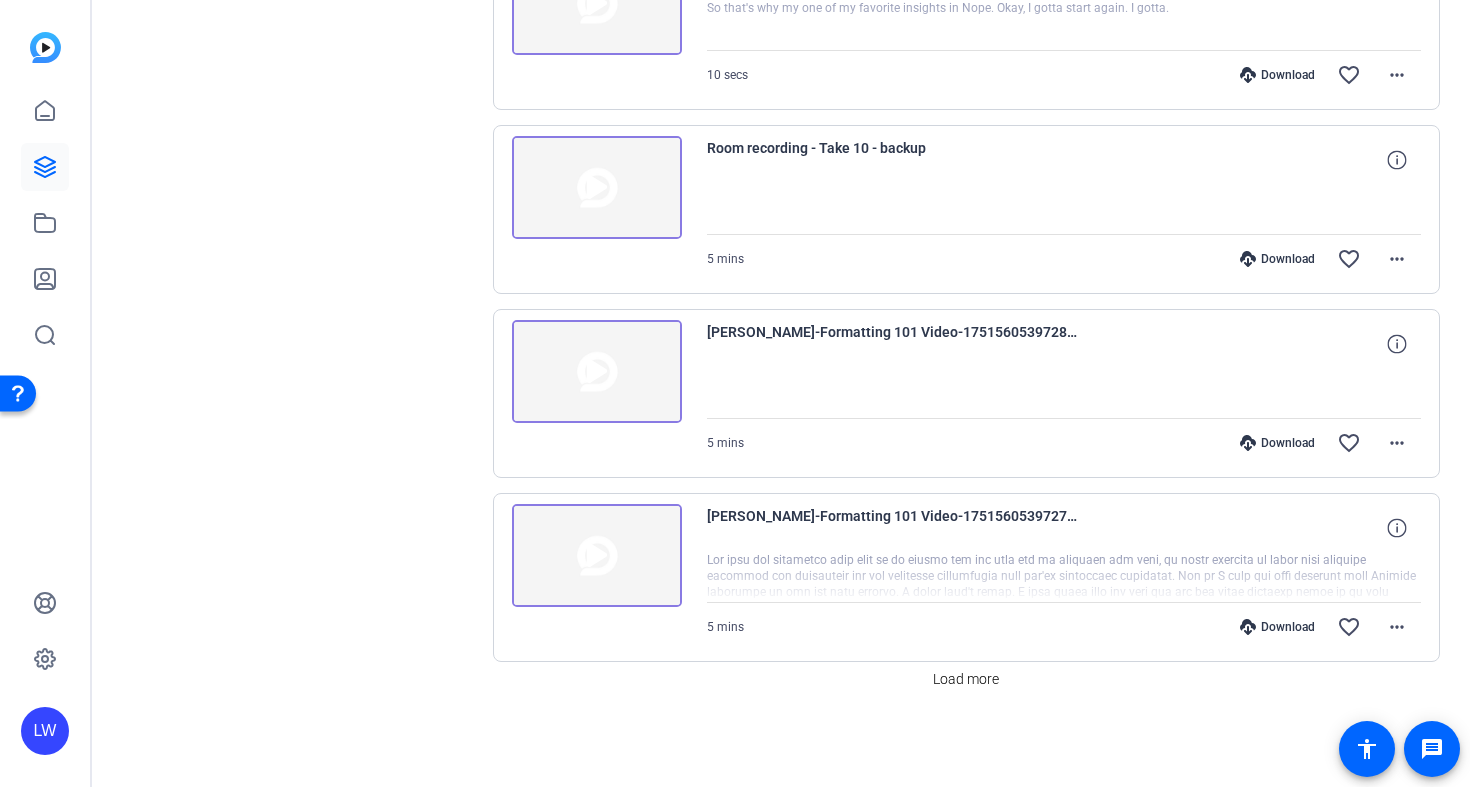 scroll, scrollTop: 5317, scrollLeft: 0, axis: vertical 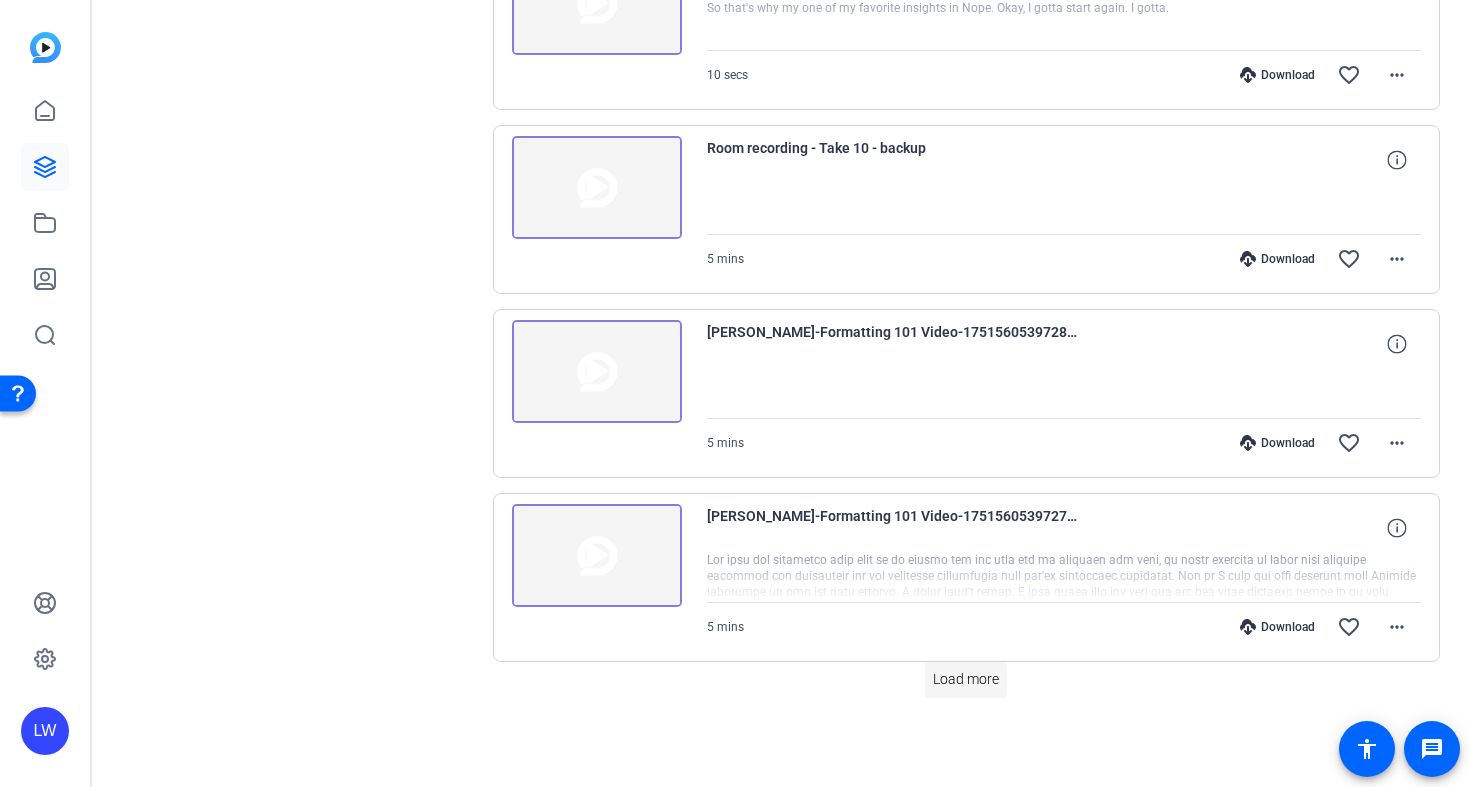 click on "Load more" at bounding box center (966, 679) 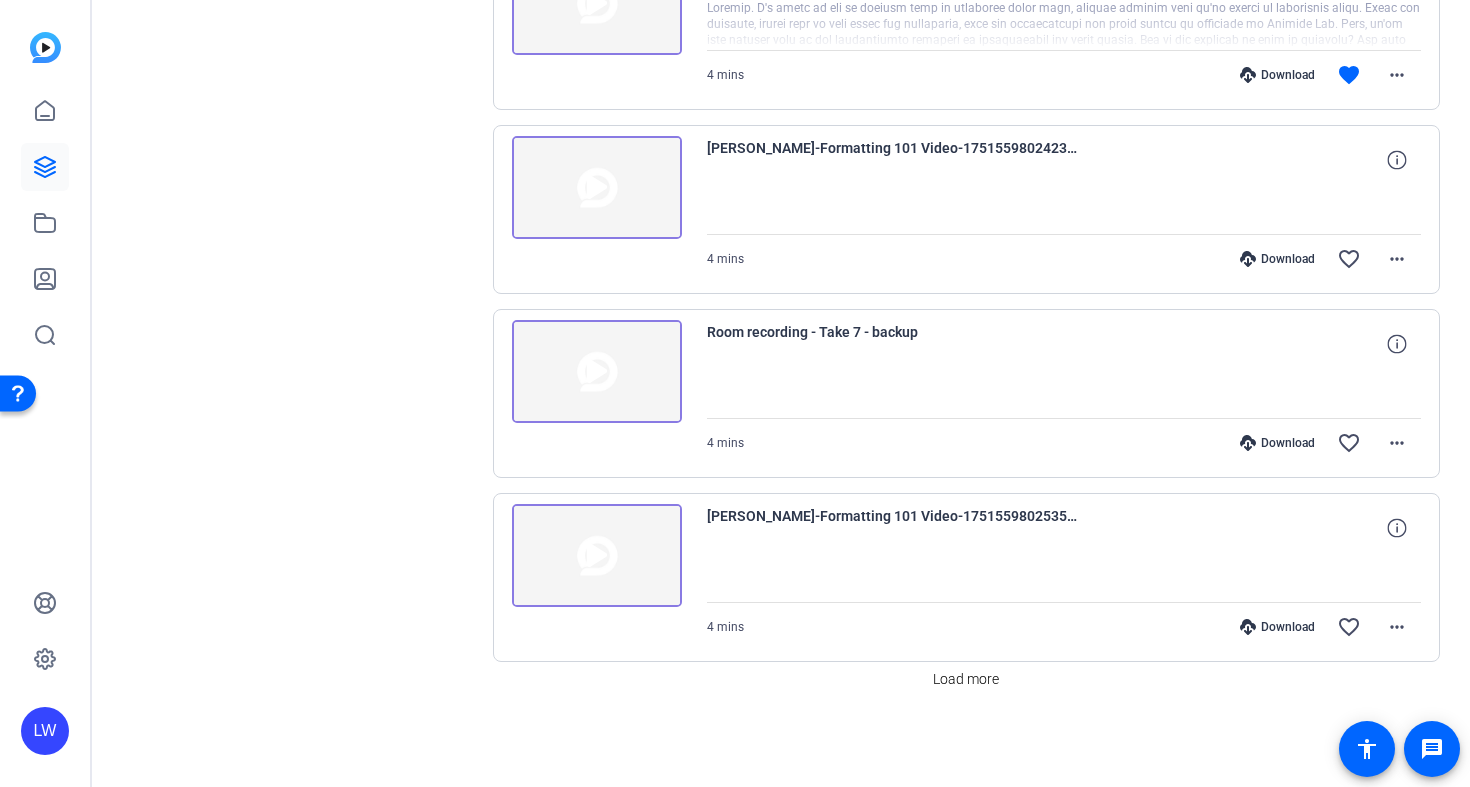 scroll, scrollTop: 7157, scrollLeft: 0, axis: vertical 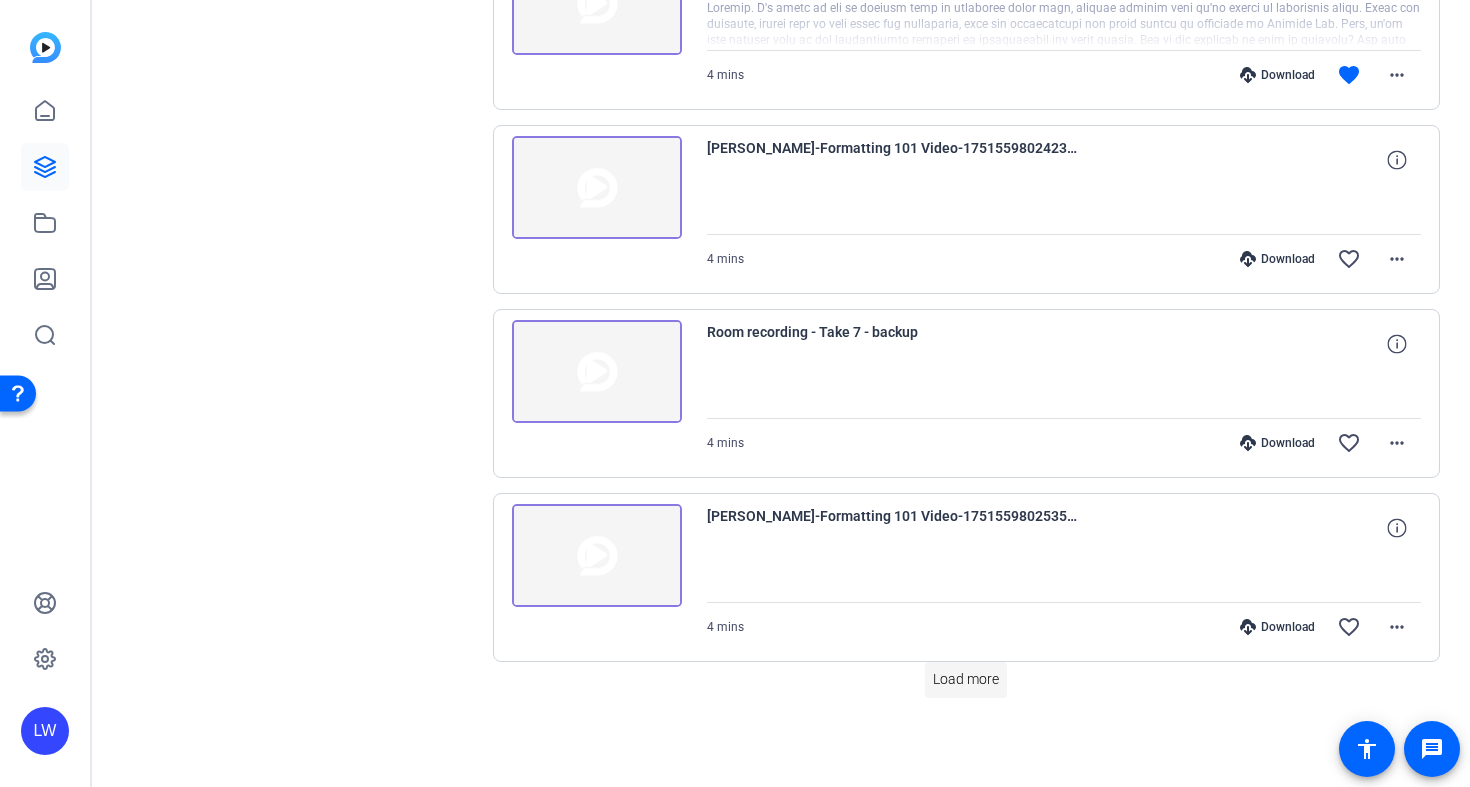 click on "Load more" at bounding box center (966, 679) 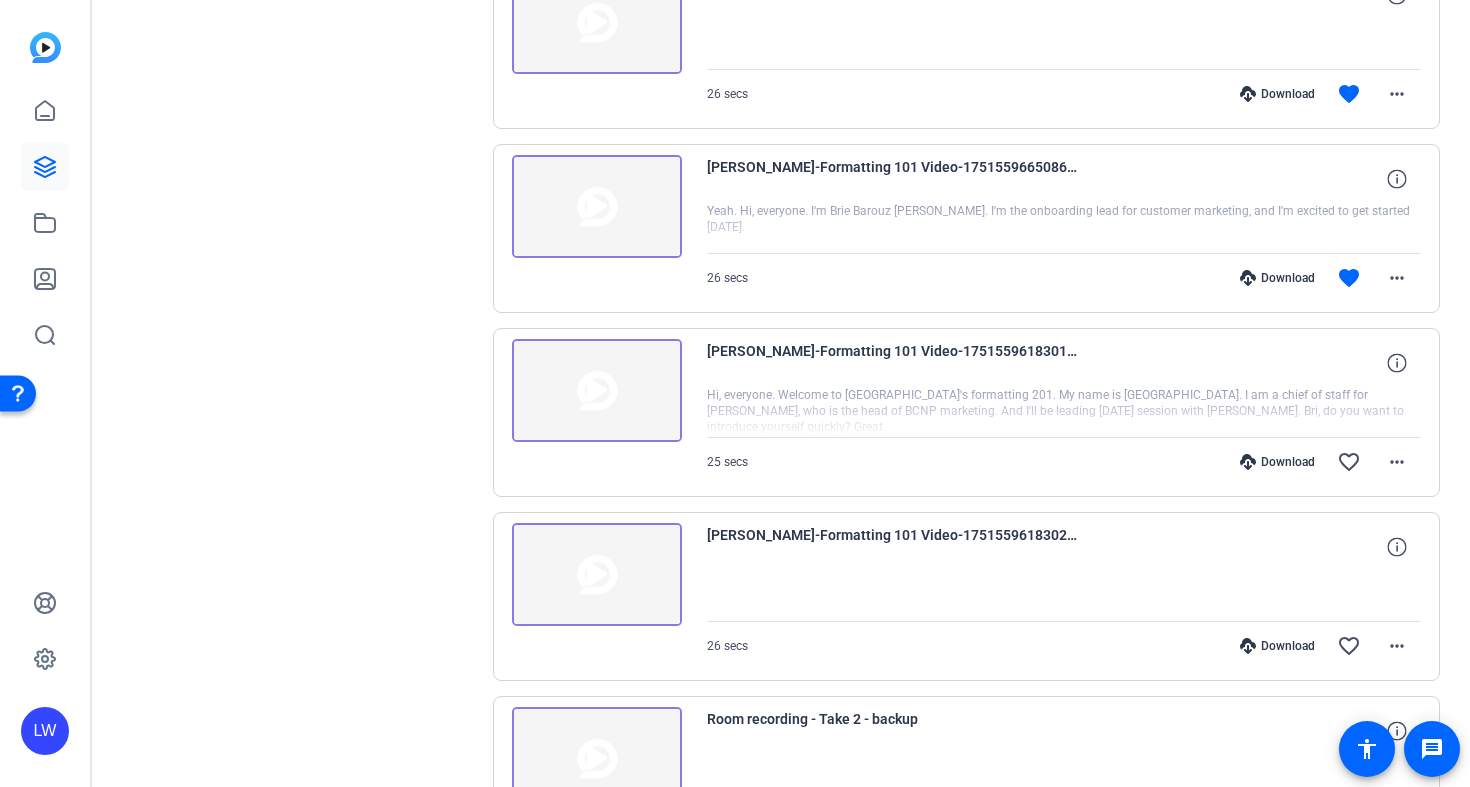 scroll, scrollTop: 9021, scrollLeft: 0, axis: vertical 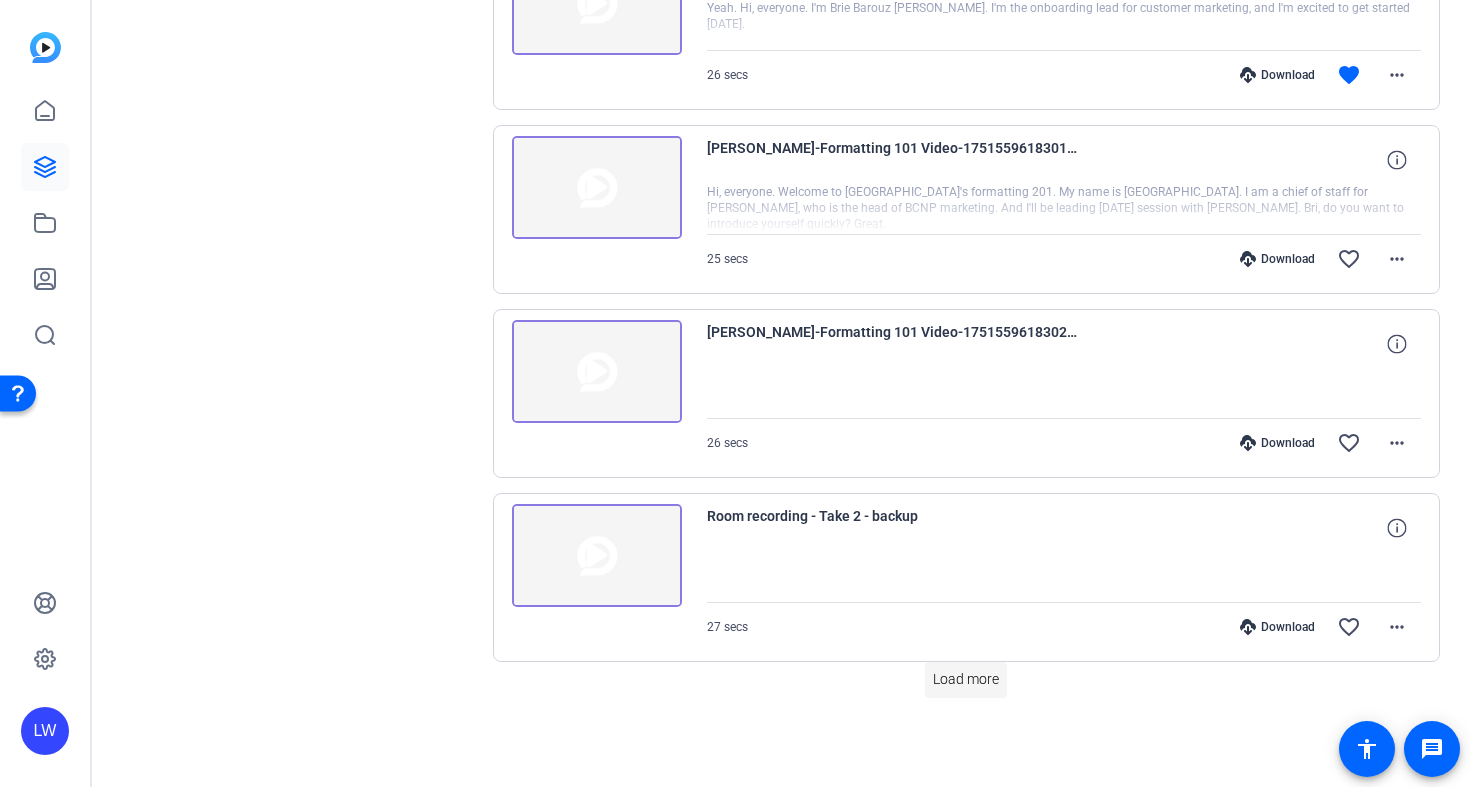 click on "Load more" at bounding box center [966, 679] 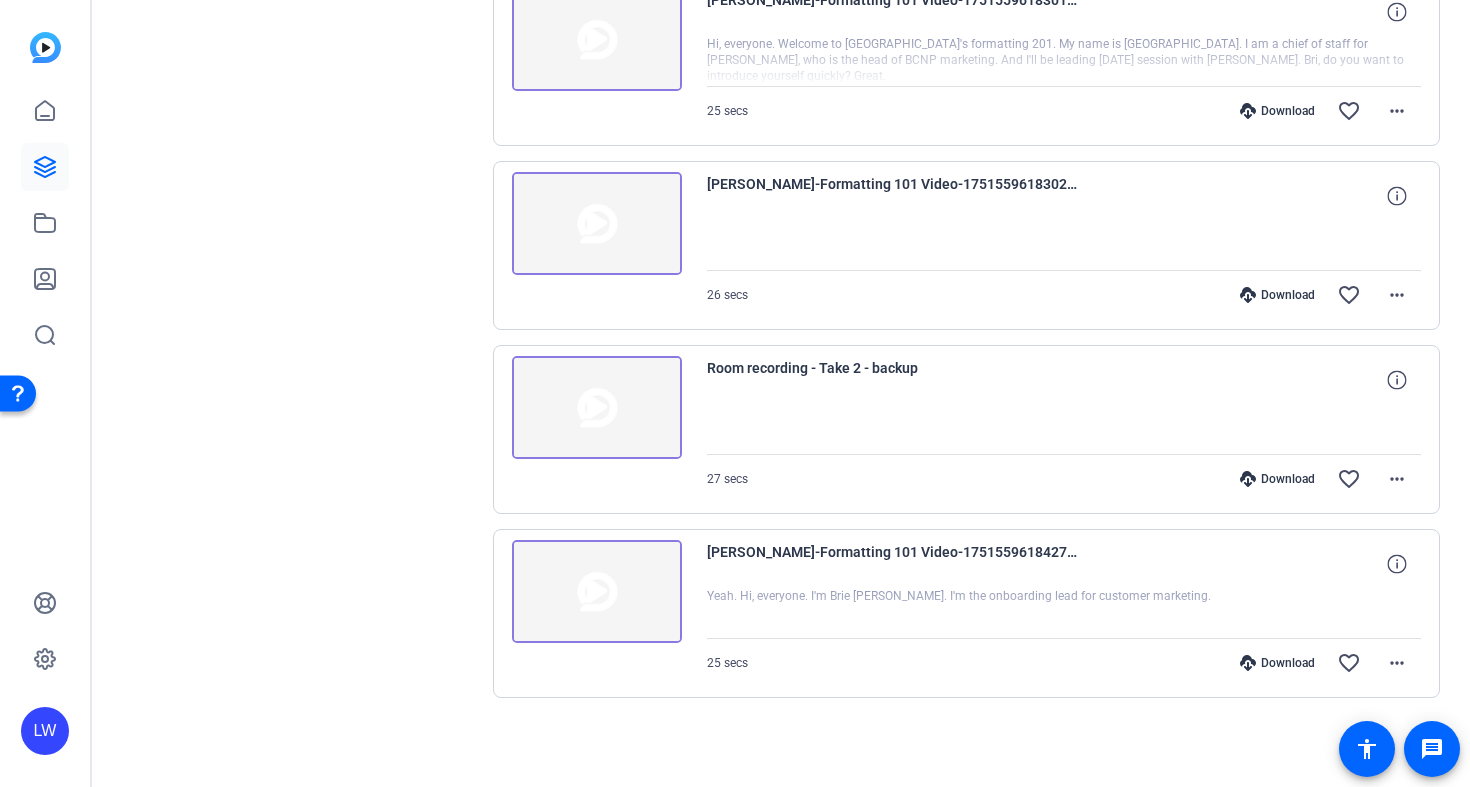 scroll, scrollTop: 9145, scrollLeft: 0, axis: vertical 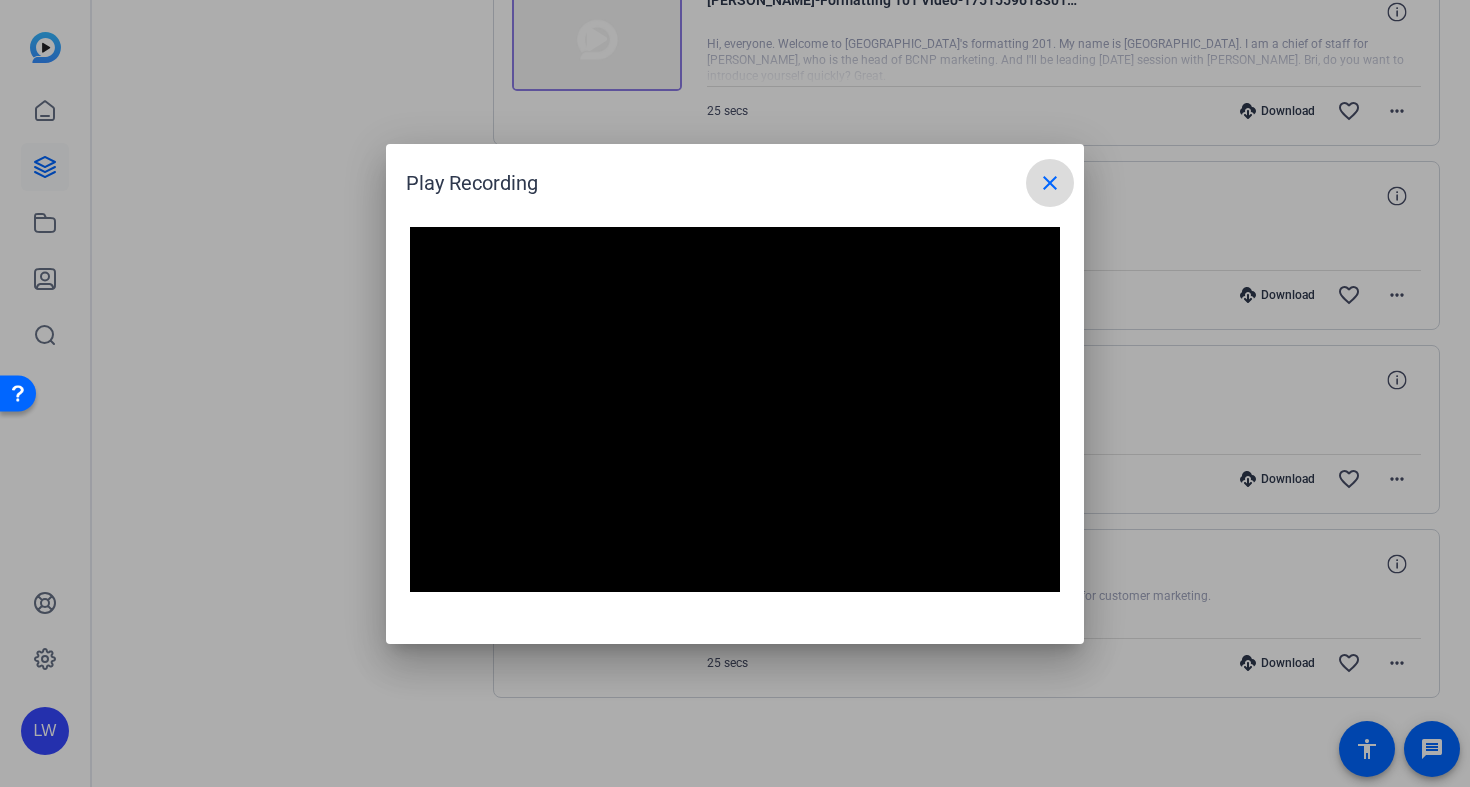 click on "close" at bounding box center [1050, 183] 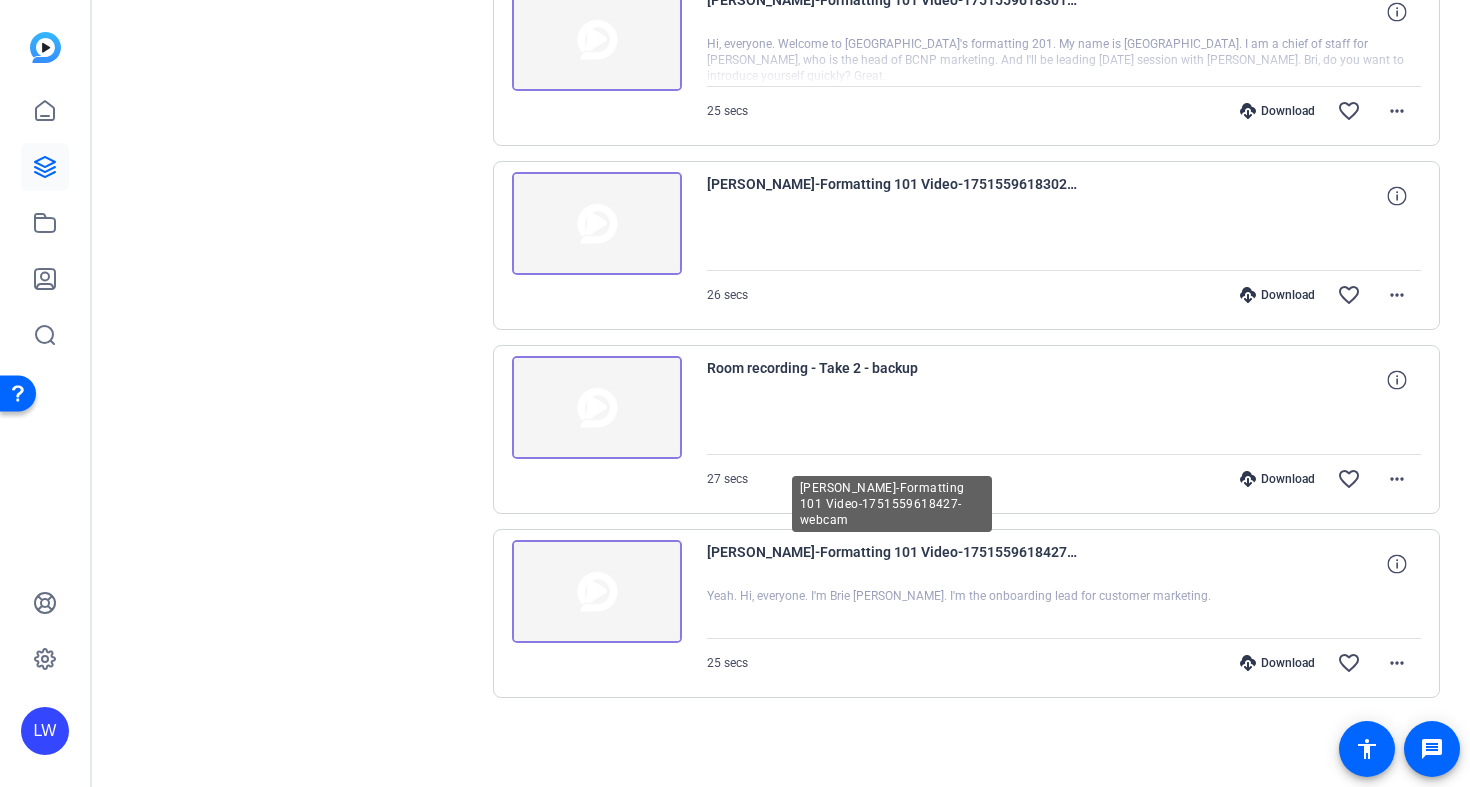 scroll, scrollTop: 0, scrollLeft: 0, axis: both 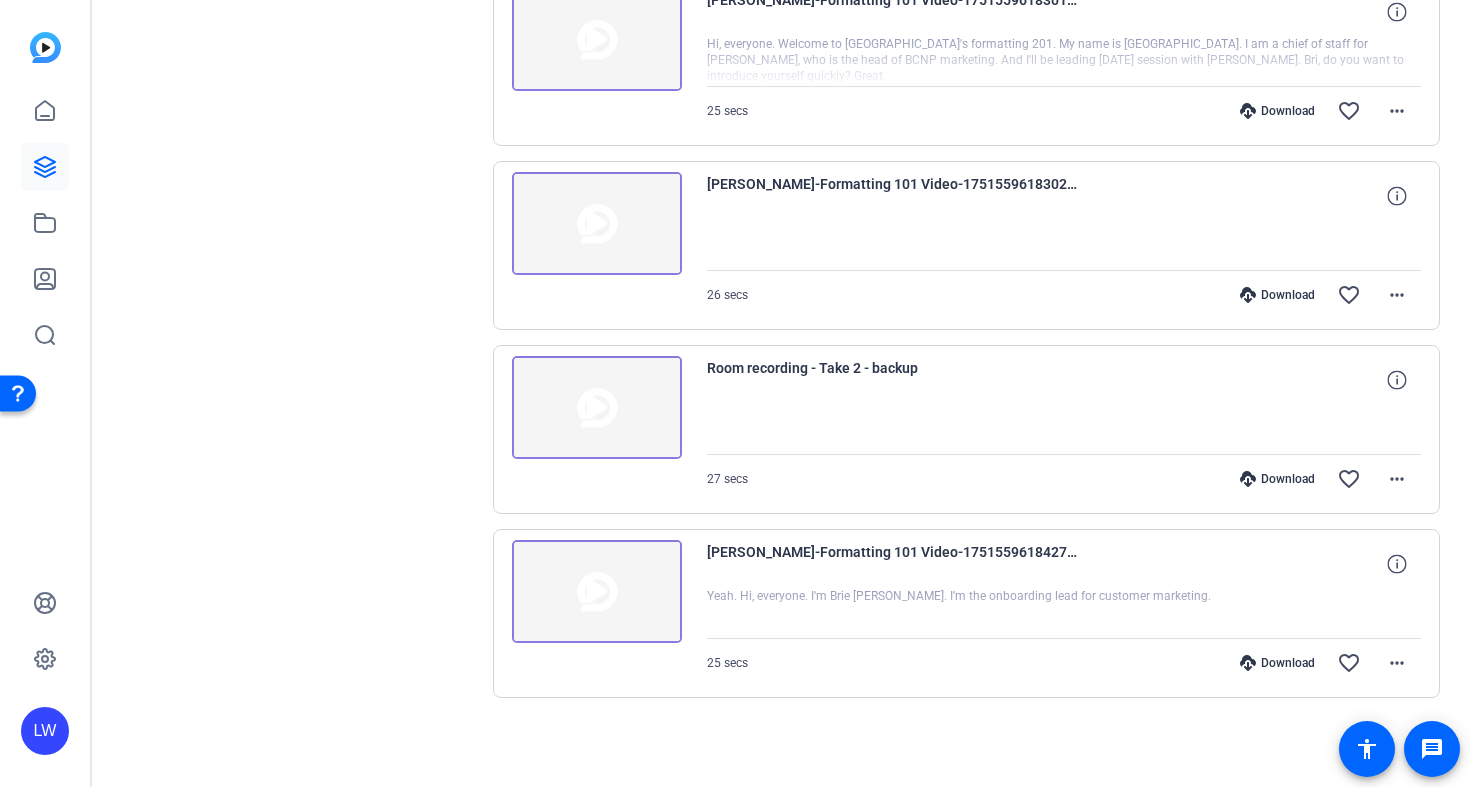 click at bounding box center (597, 408) 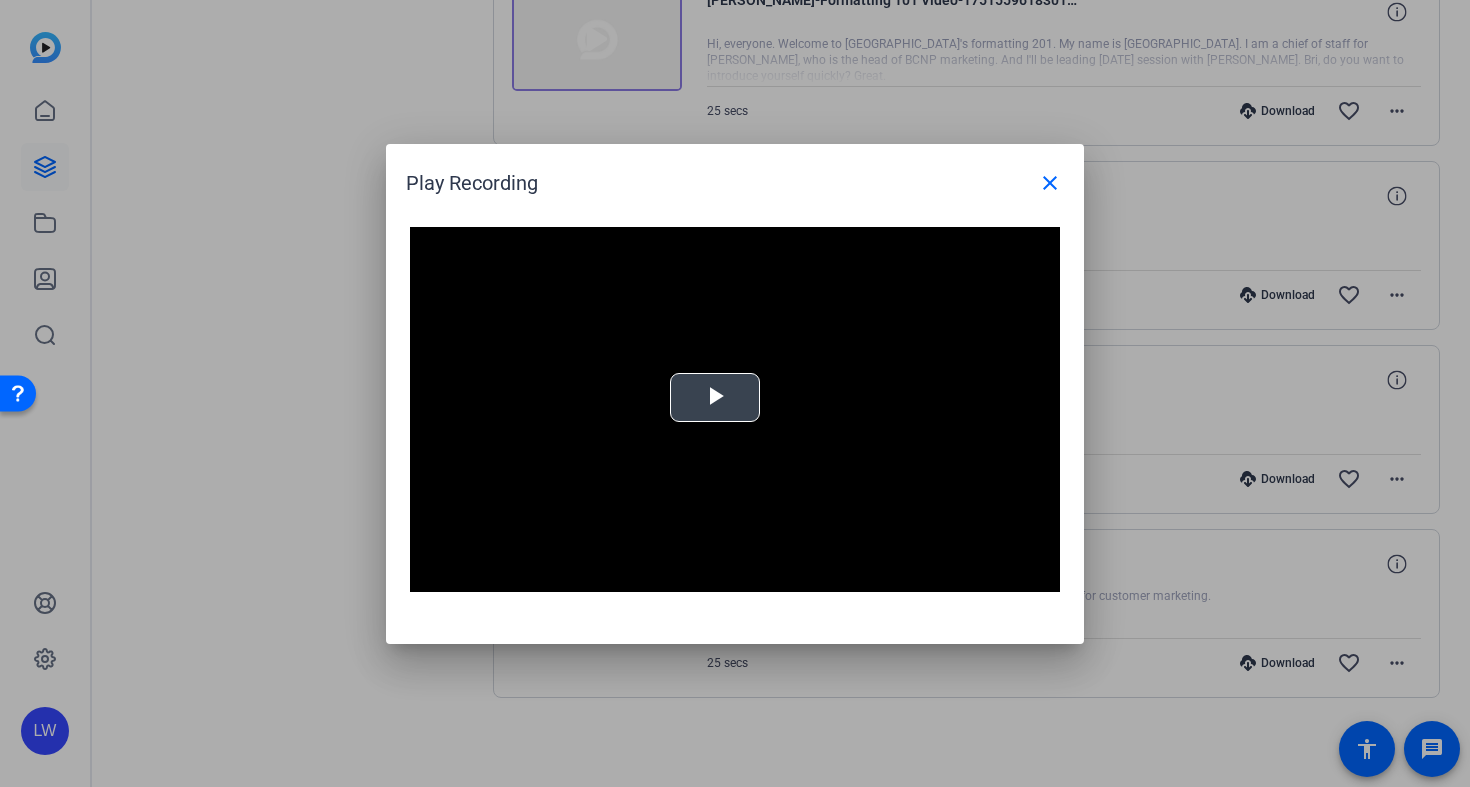 click at bounding box center [715, 397] 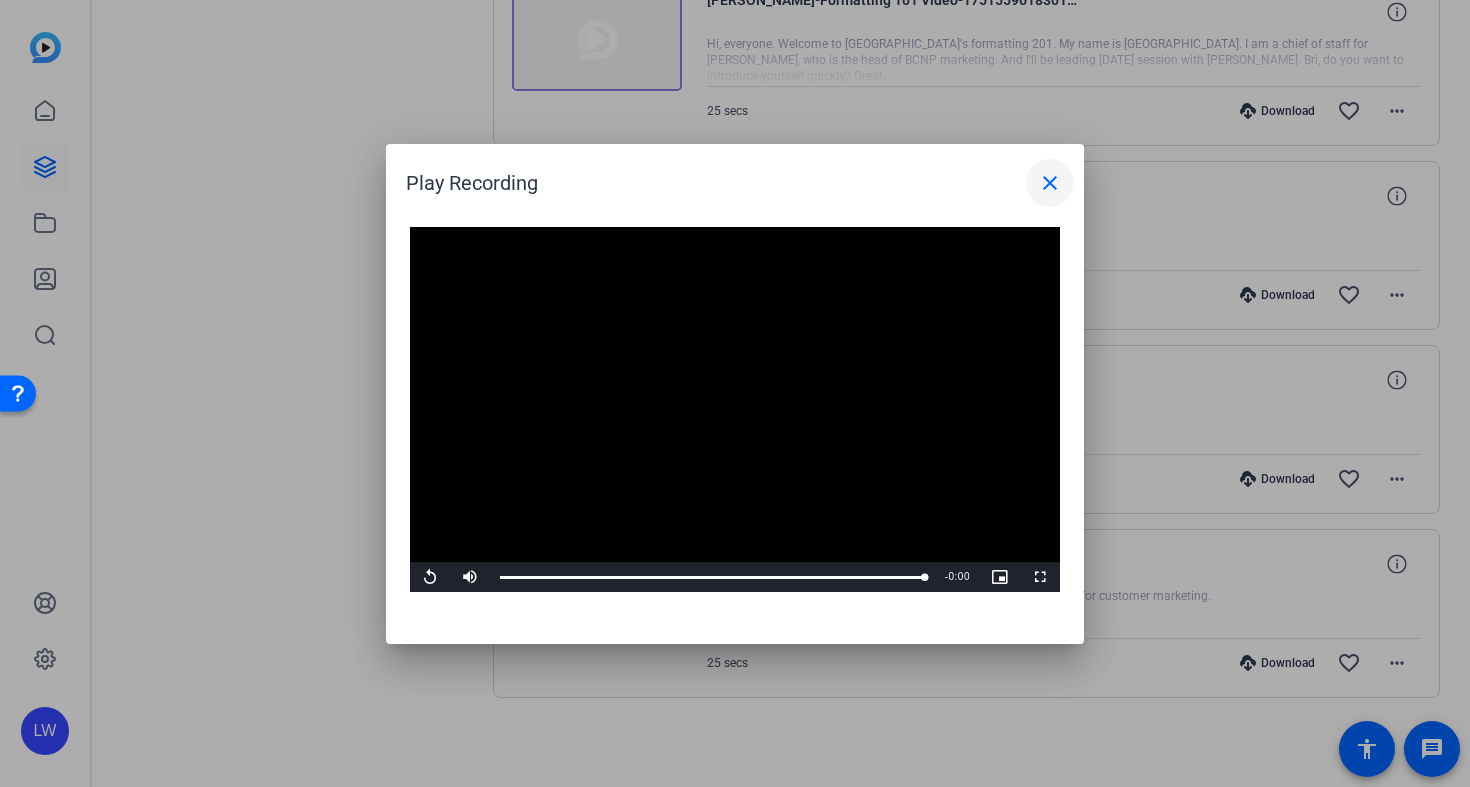 click on "close" at bounding box center [1050, 183] 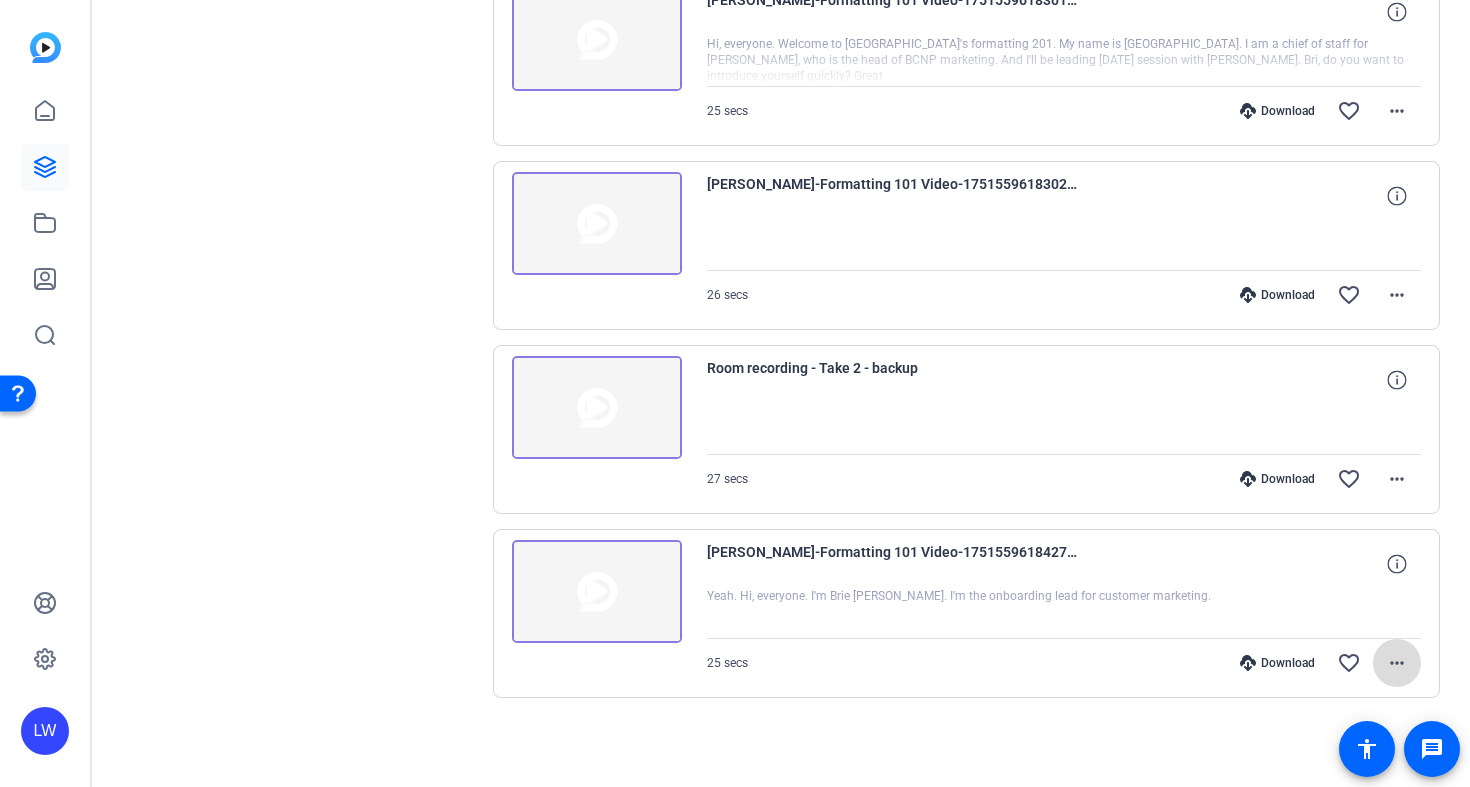 click at bounding box center (1397, 663) 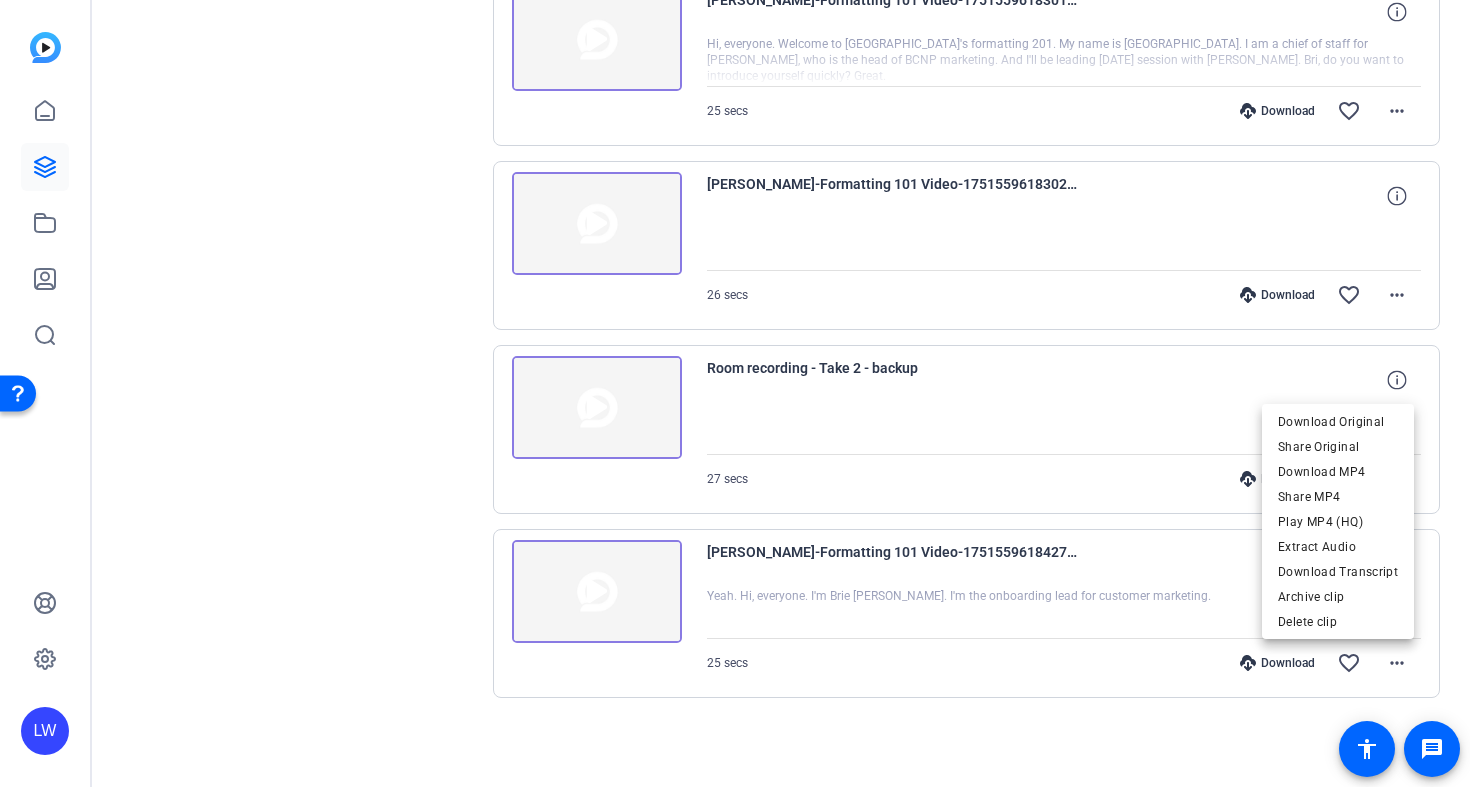 click at bounding box center (735, 393) 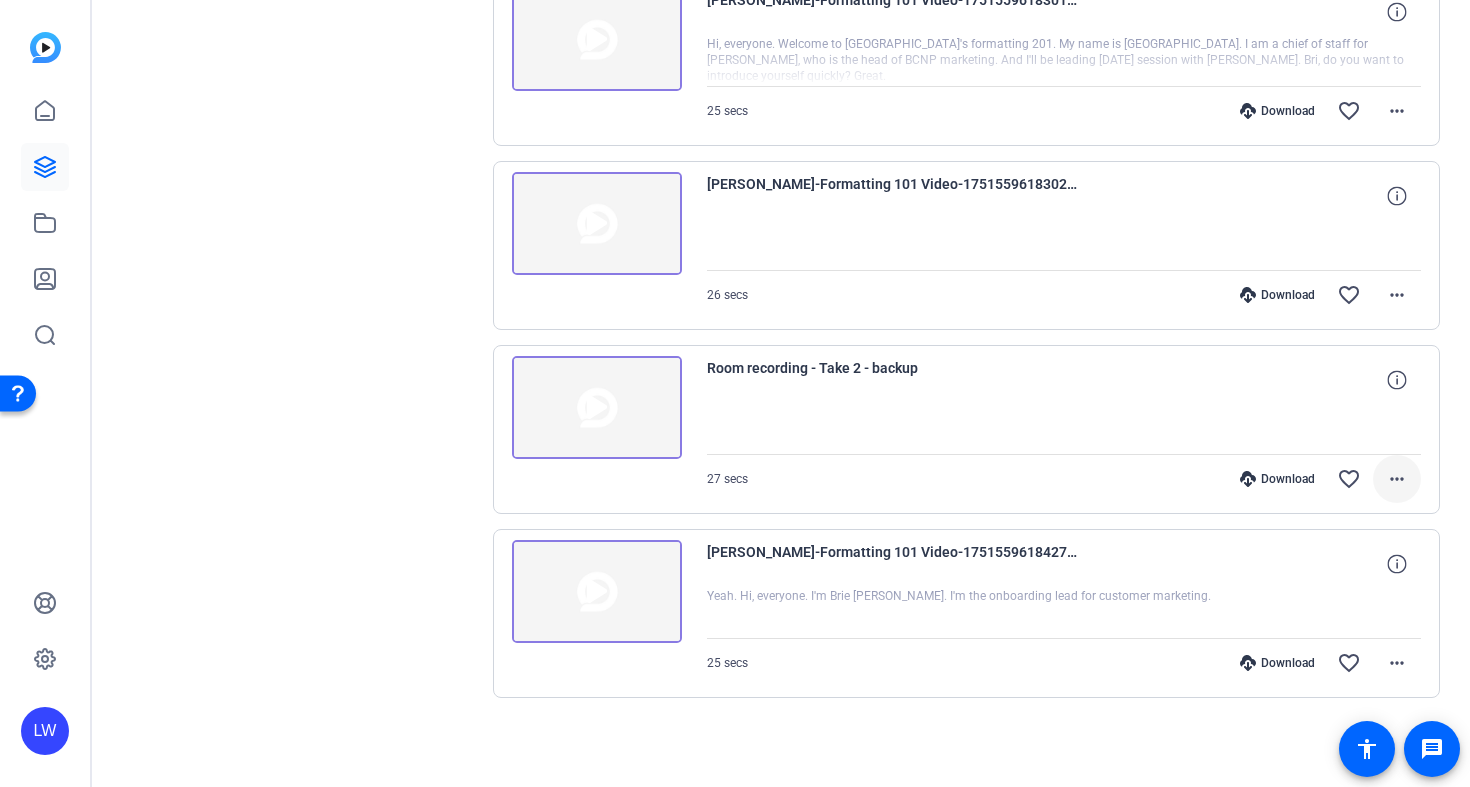 click on "more_horiz" at bounding box center (1397, 479) 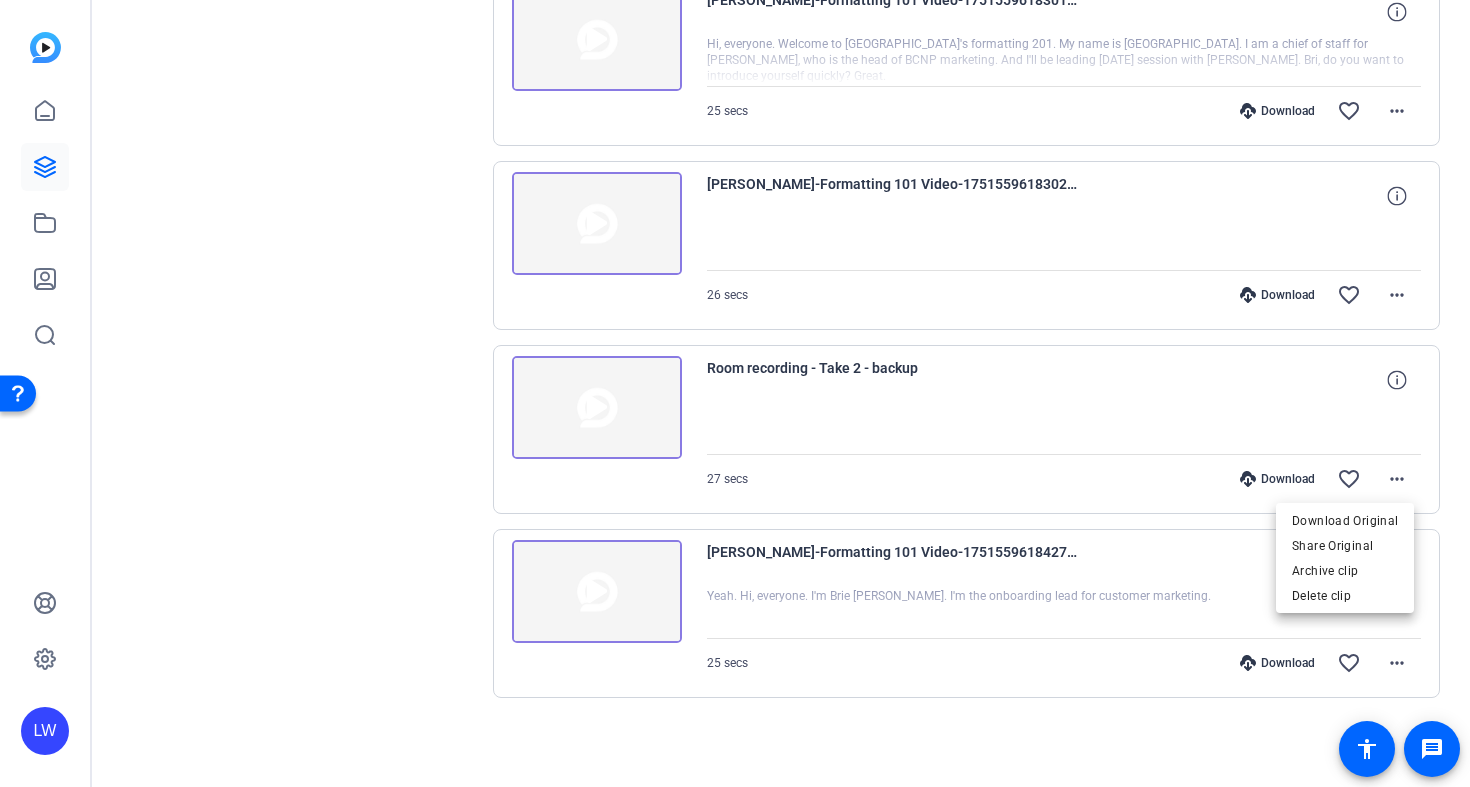 click at bounding box center (735, 393) 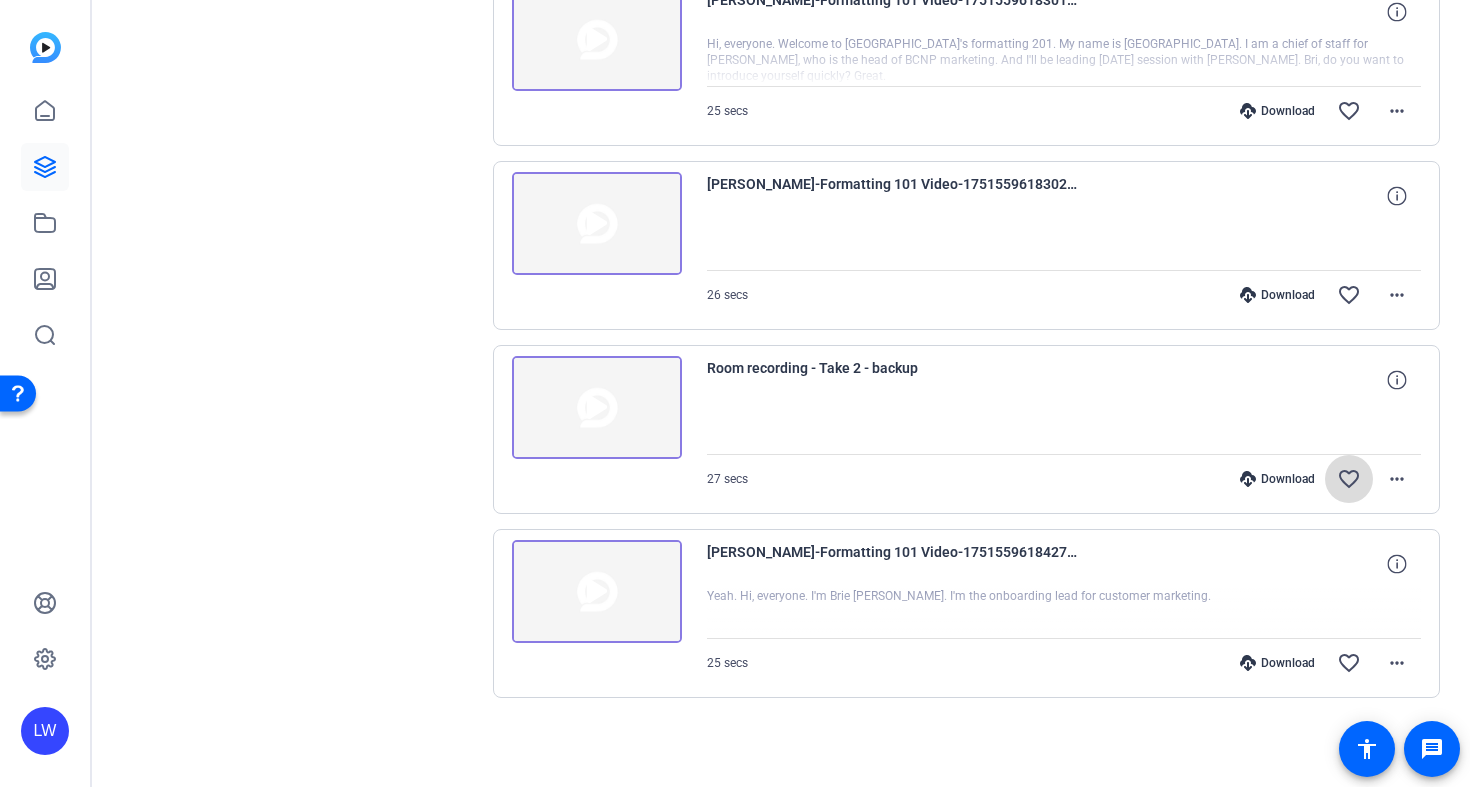 click on "favorite_border" at bounding box center (1349, 479) 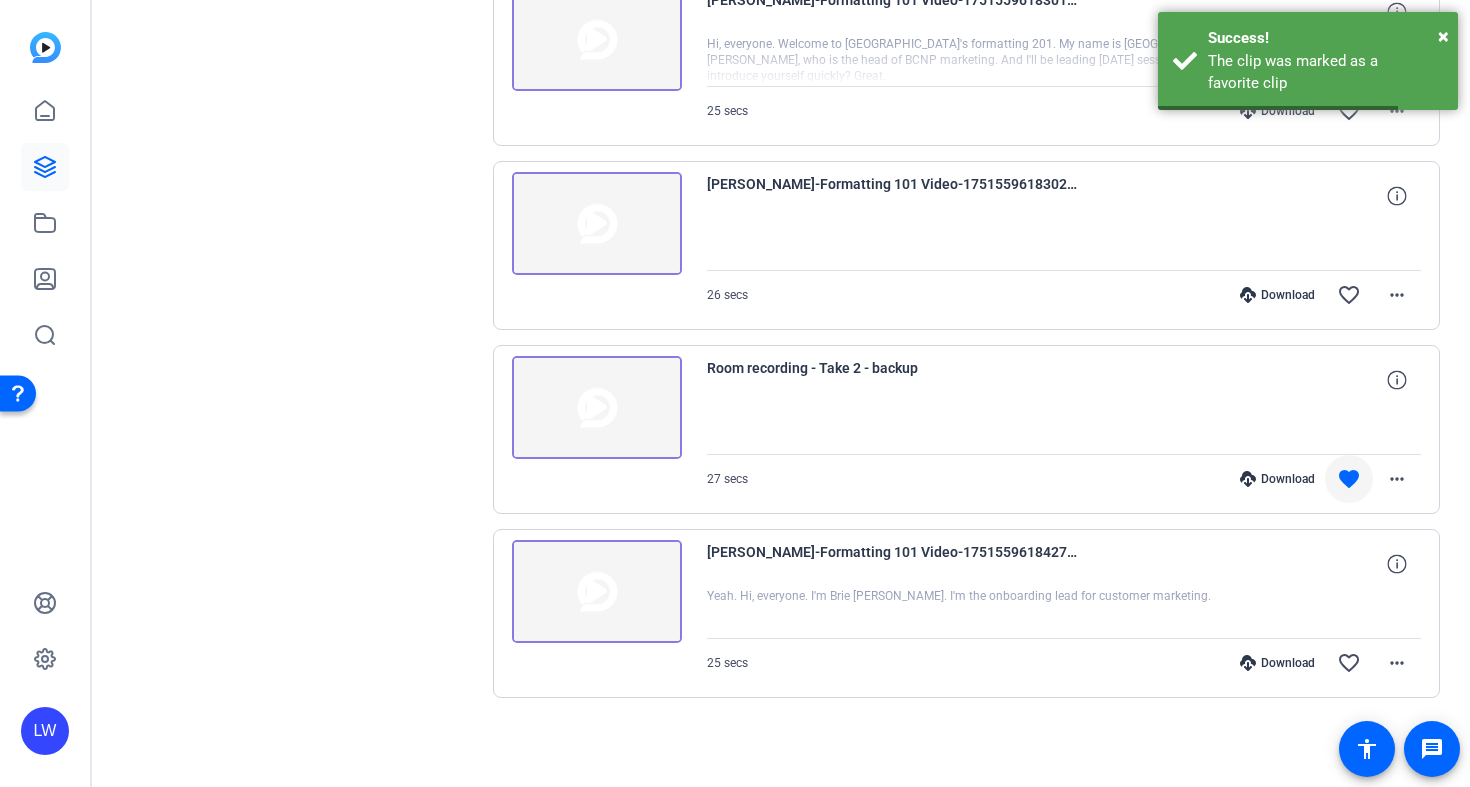 click at bounding box center [597, 224] 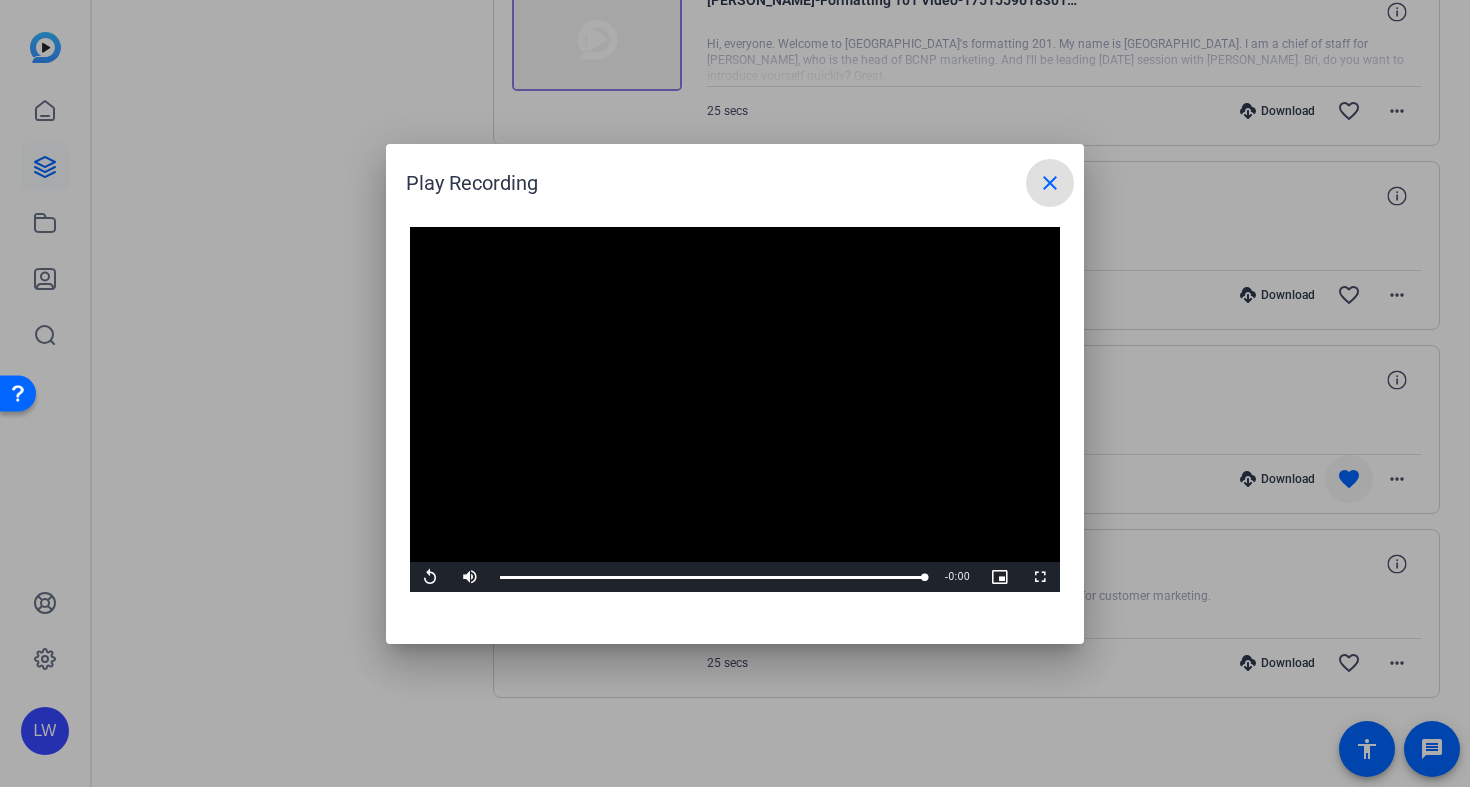 click on "close" at bounding box center (1050, 183) 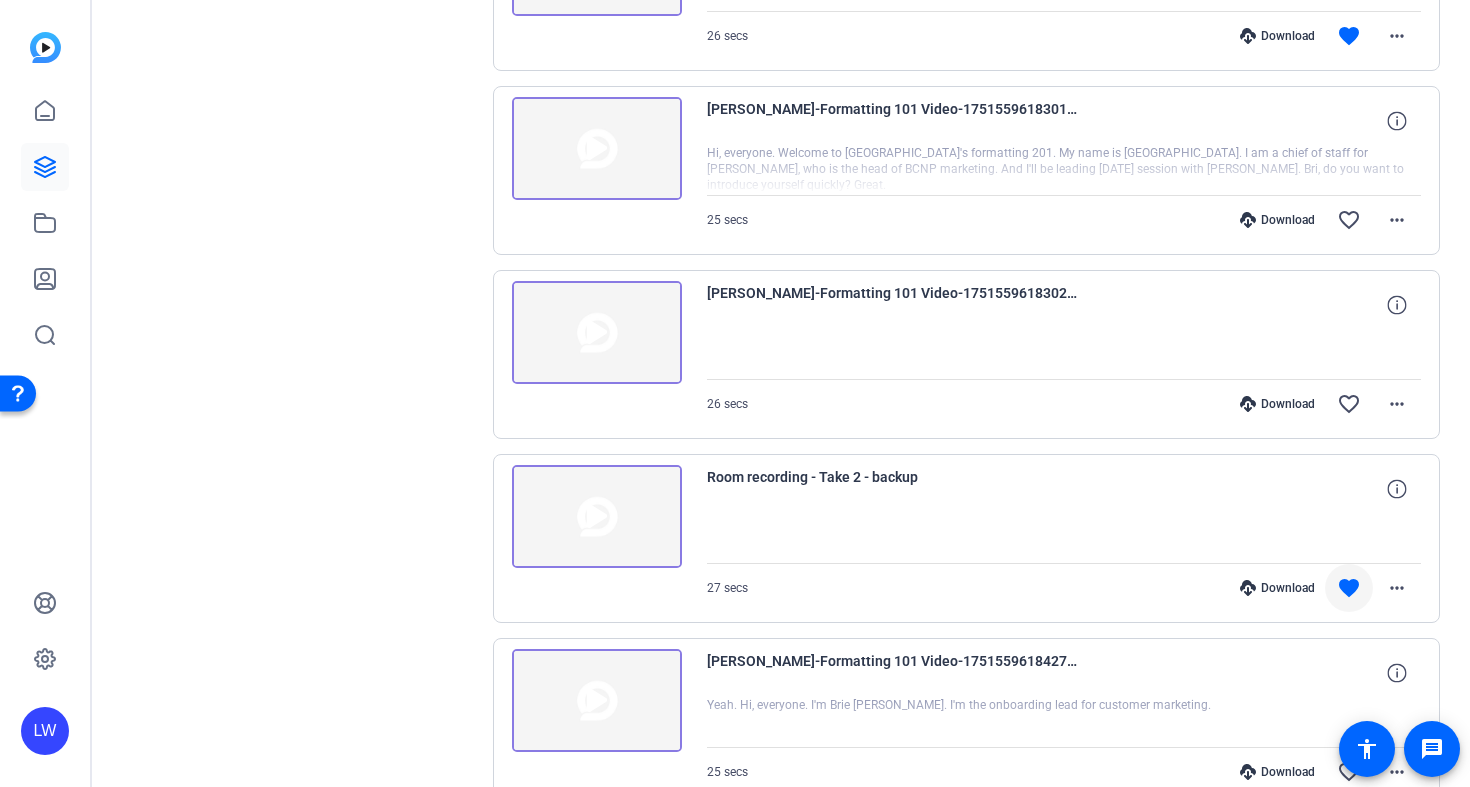 scroll, scrollTop: 8949, scrollLeft: 0, axis: vertical 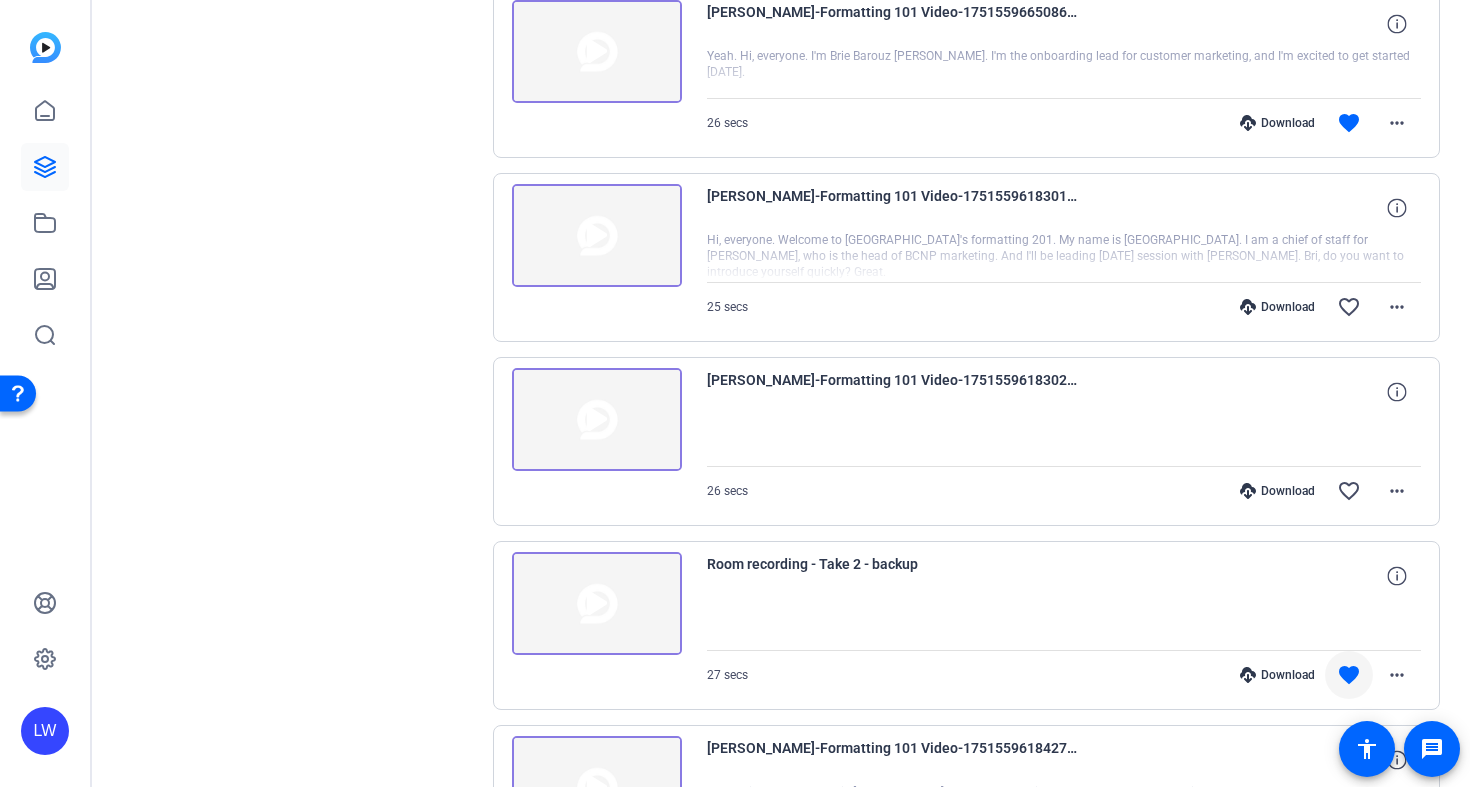 click at bounding box center [597, 236] 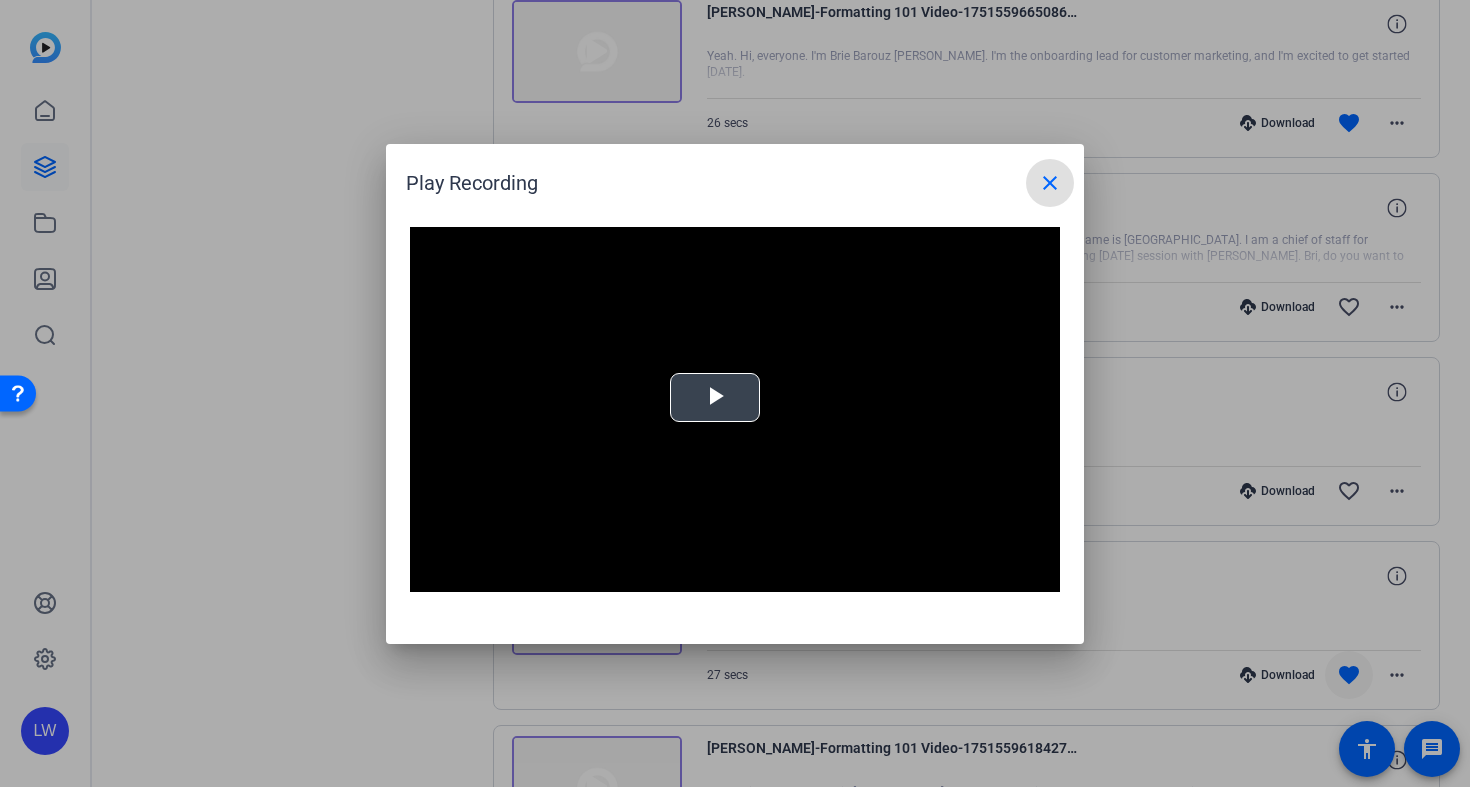 click at bounding box center (715, 397) 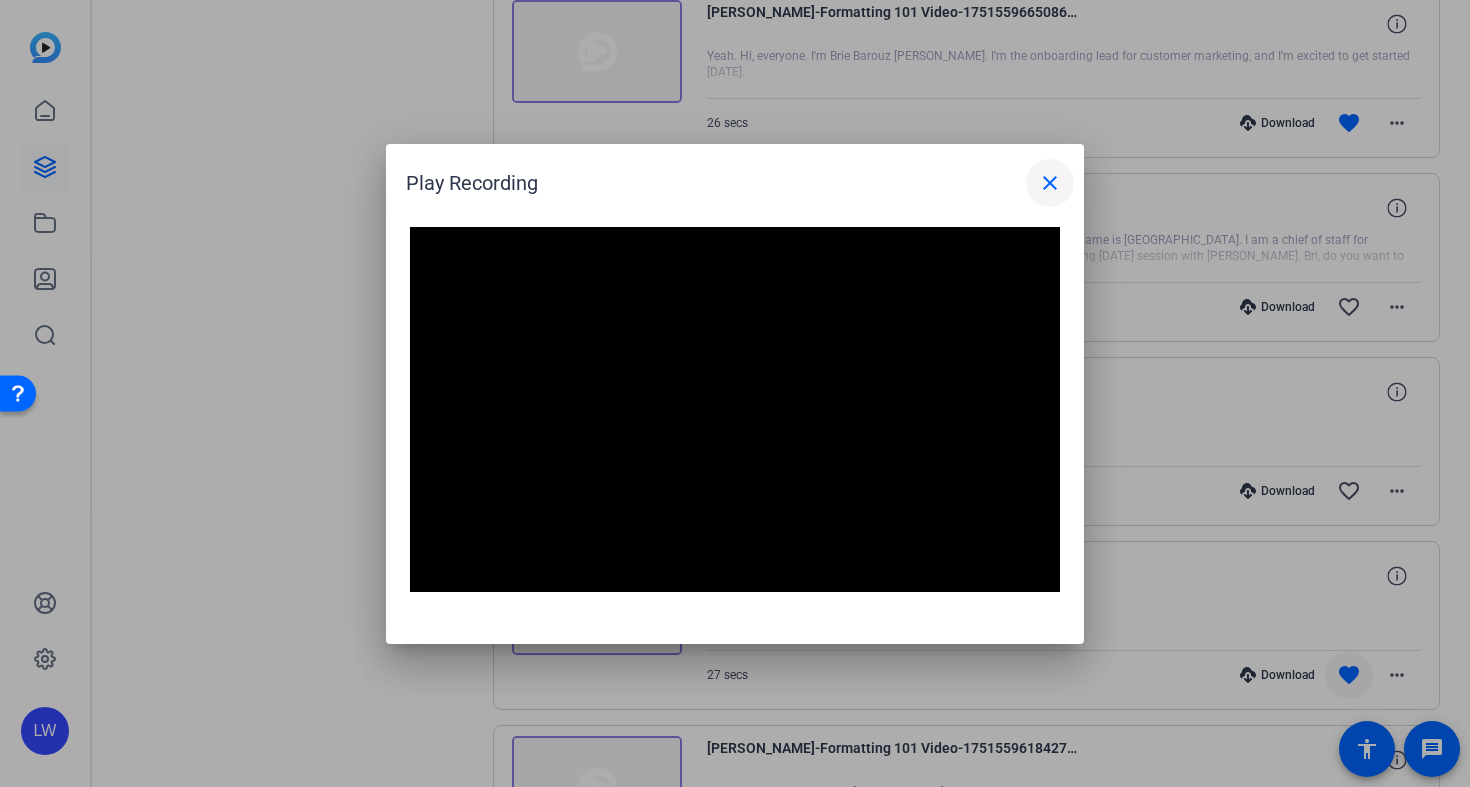 click on "close" at bounding box center [1050, 183] 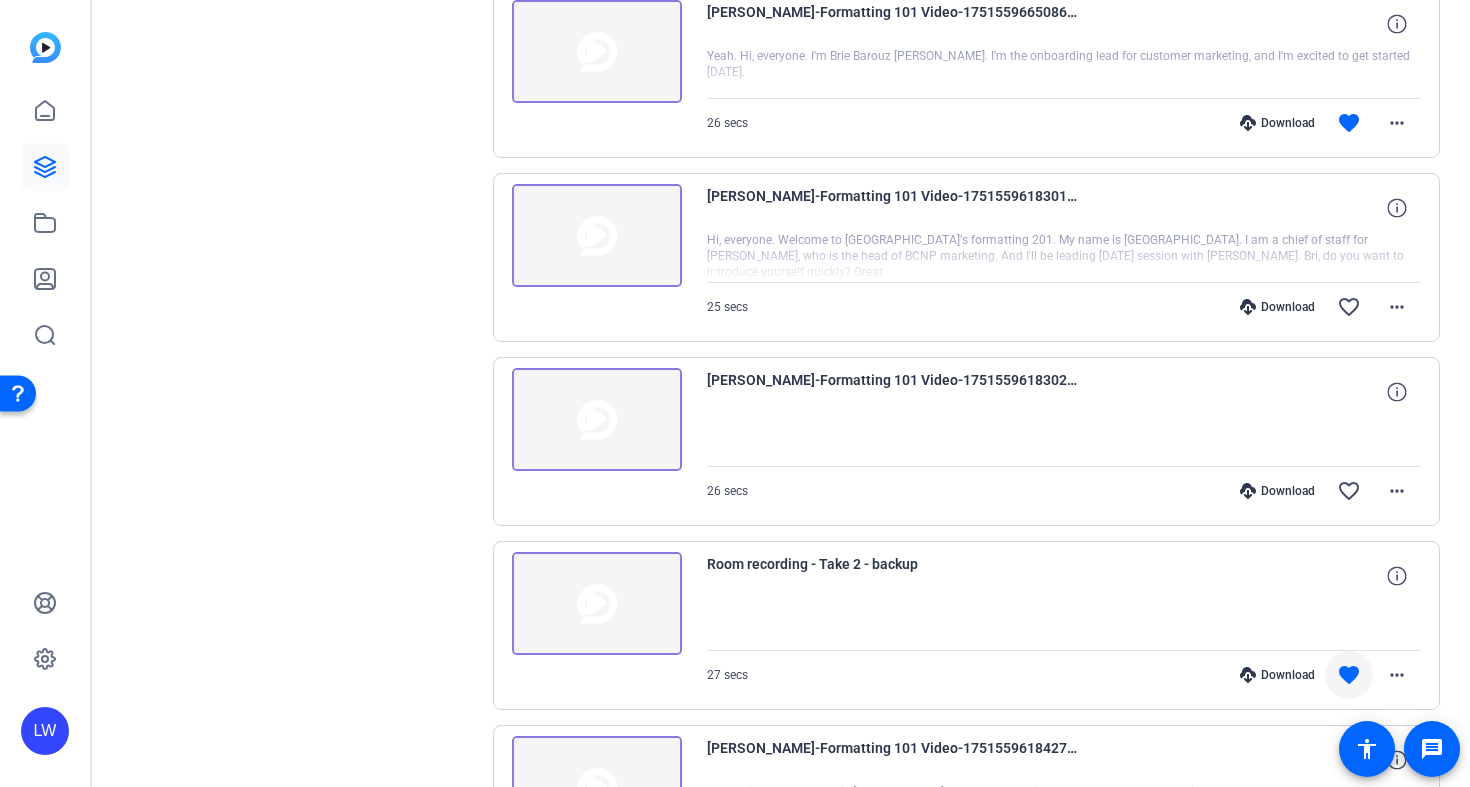 scroll, scrollTop: 8881, scrollLeft: 0, axis: vertical 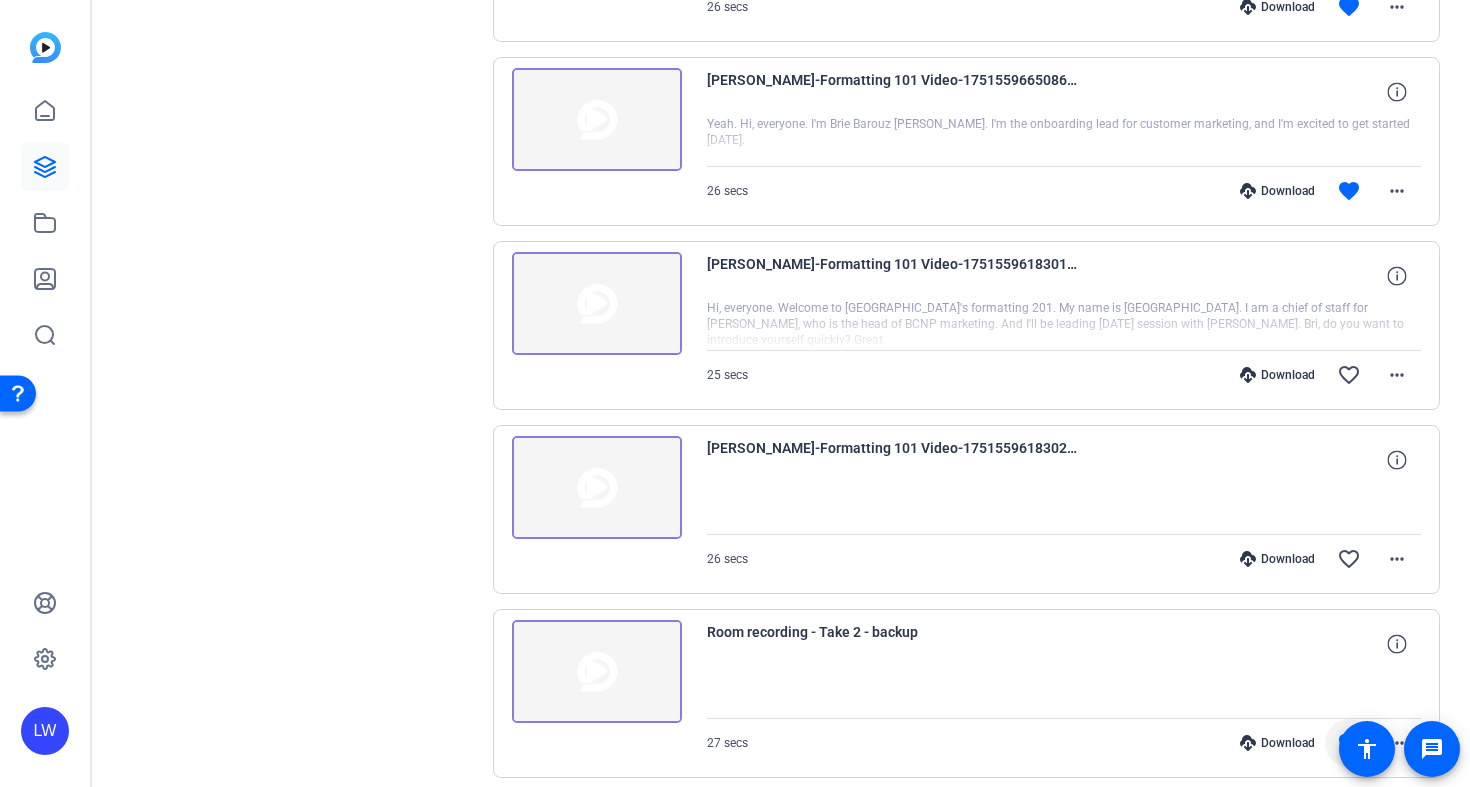 click at bounding box center [597, 304] 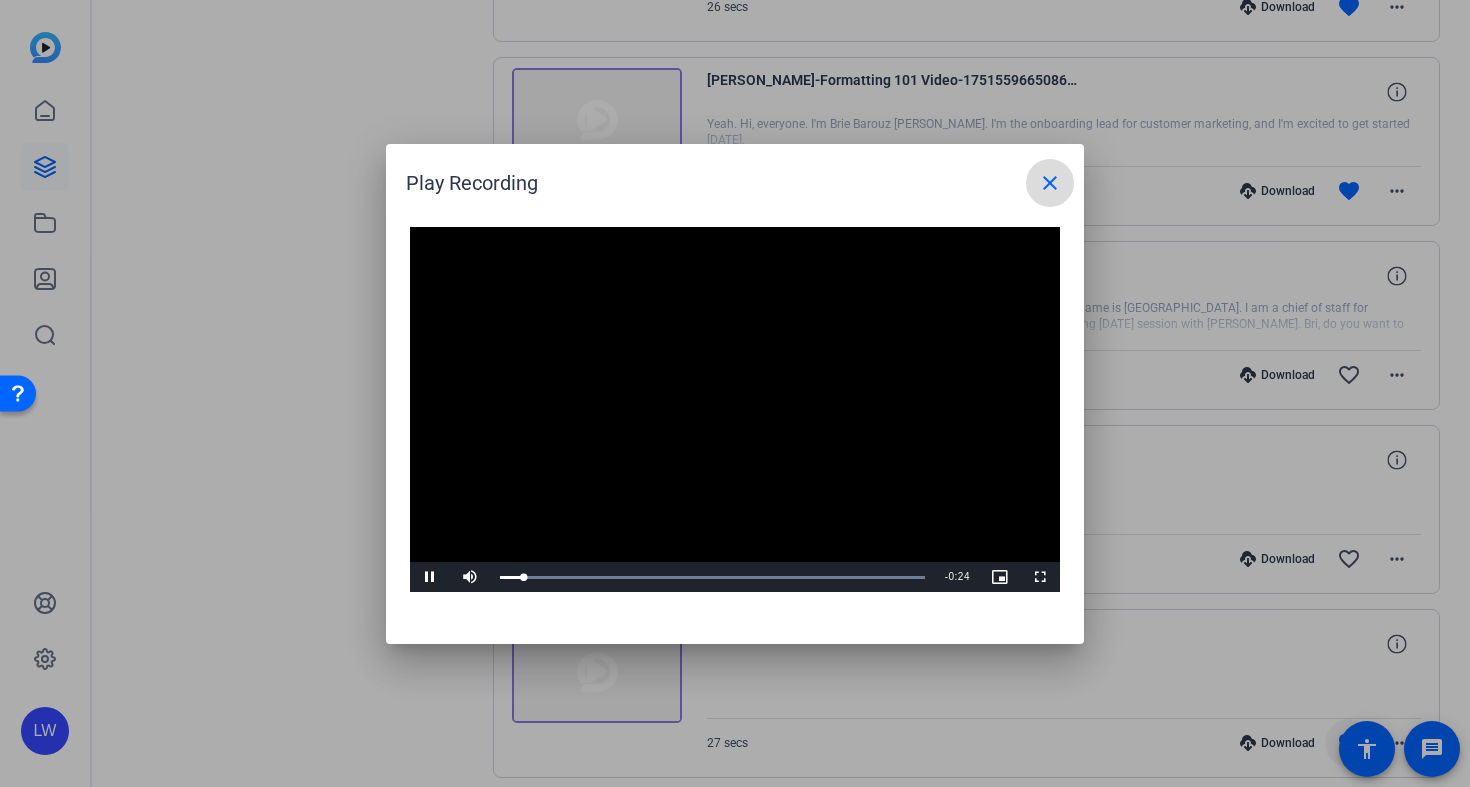 click on "close" at bounding box center [1050, 183] 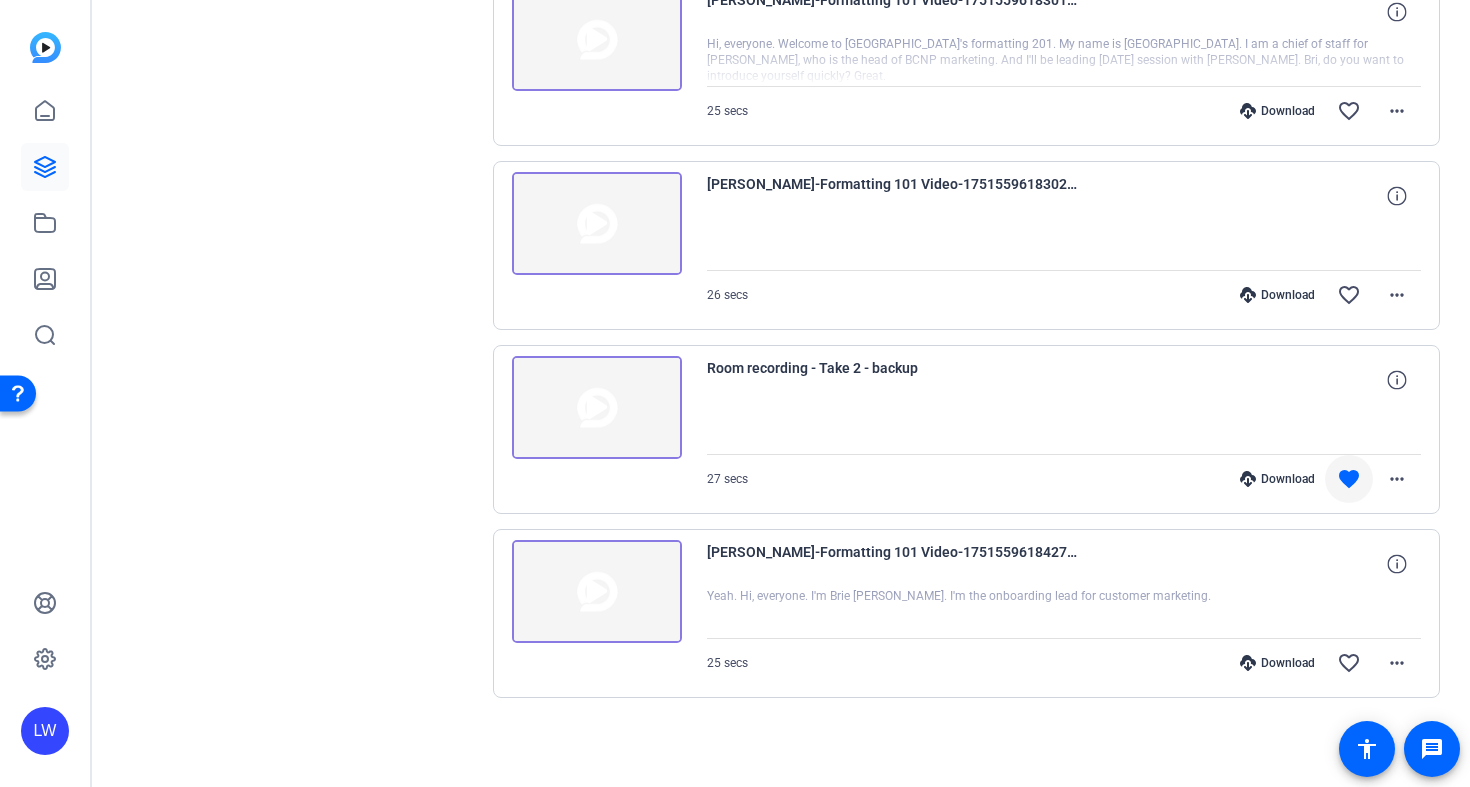 scroll, scrollTop: 9145, scrollLeft: 0, axis: vertical 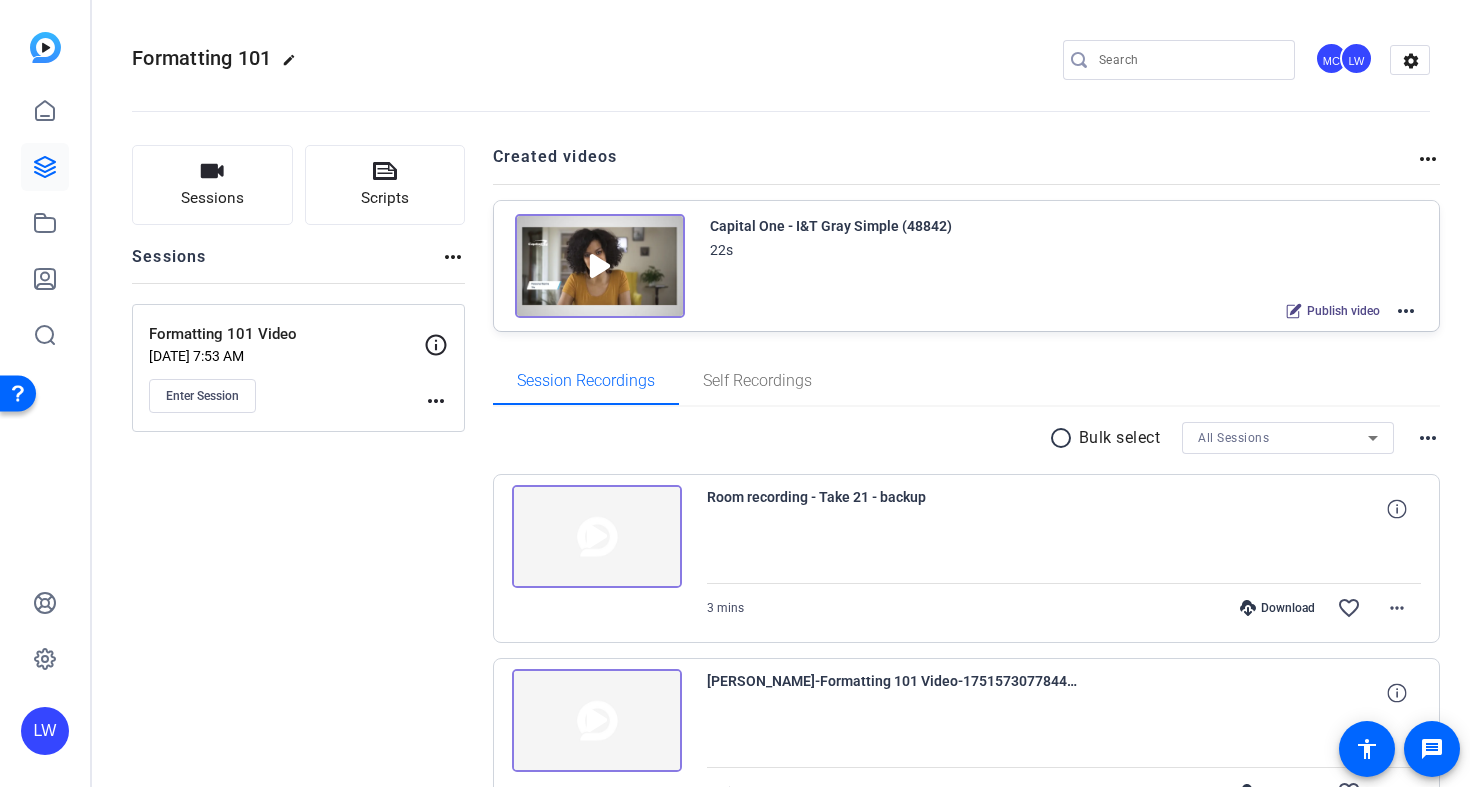 click on "Capital One - I&T Gray Simple (48842) 22s
Publish video  more_horiz" 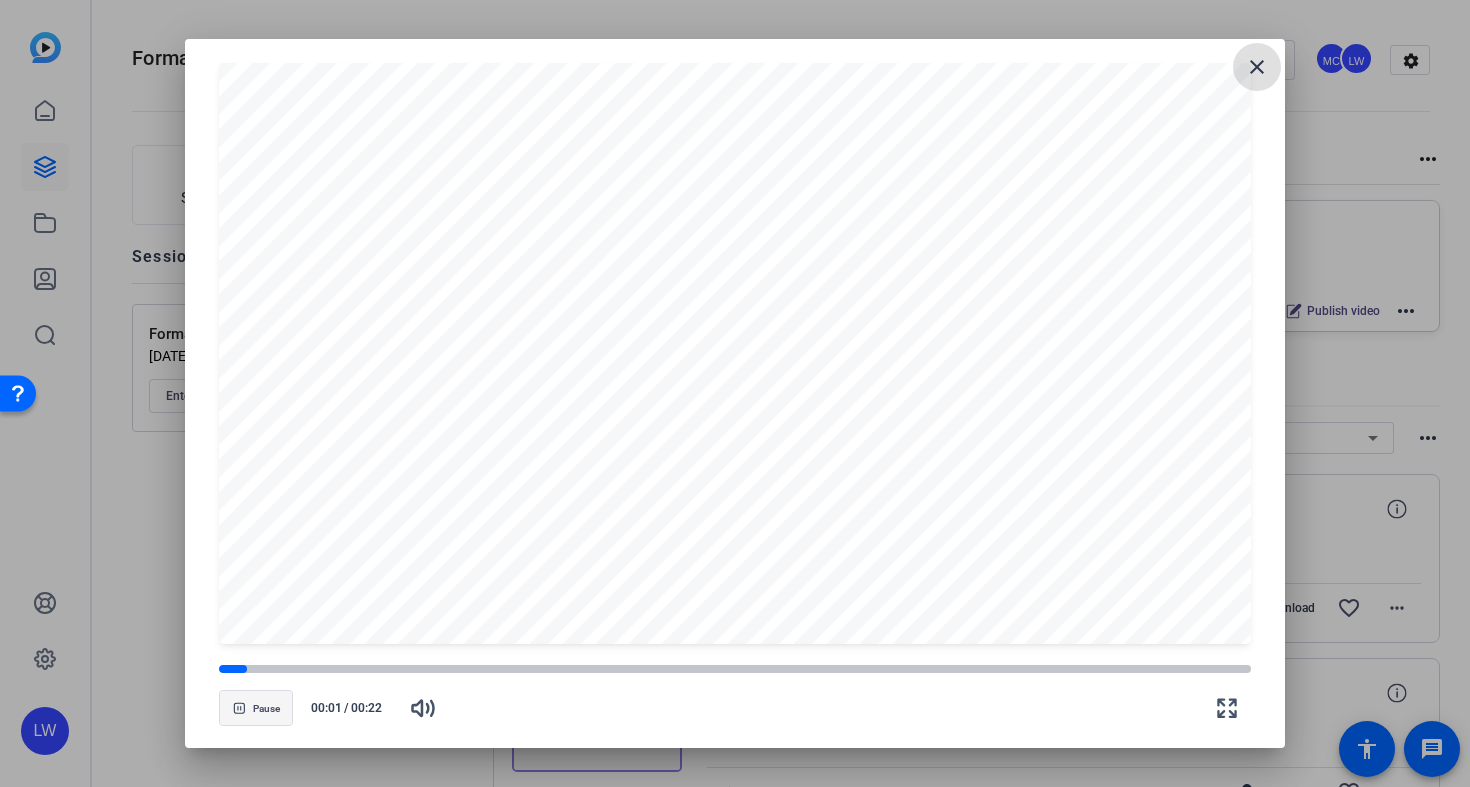 click on "Pause" at bounding box center [266, 709] 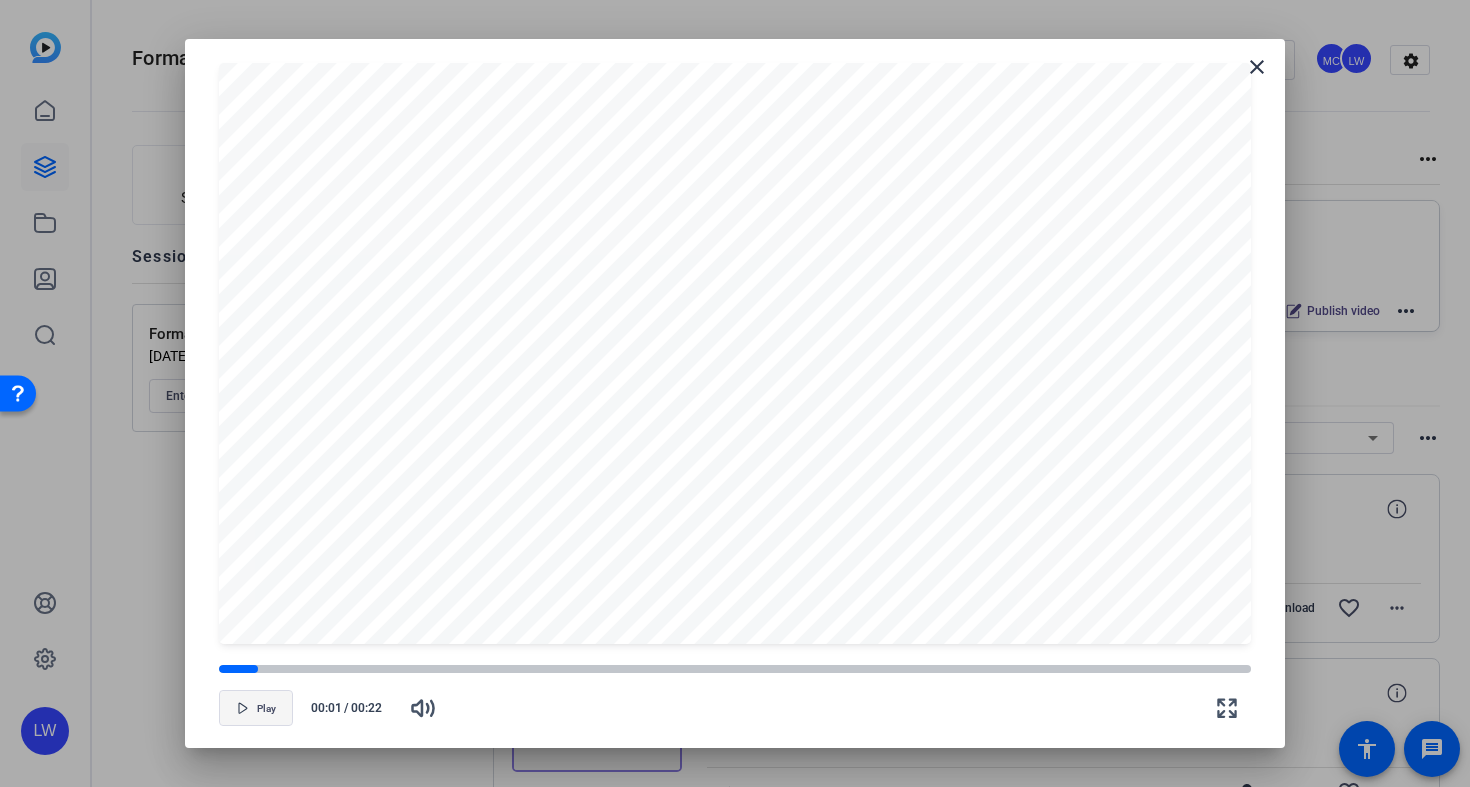 click on "Play" at bounding box center [266, 709] 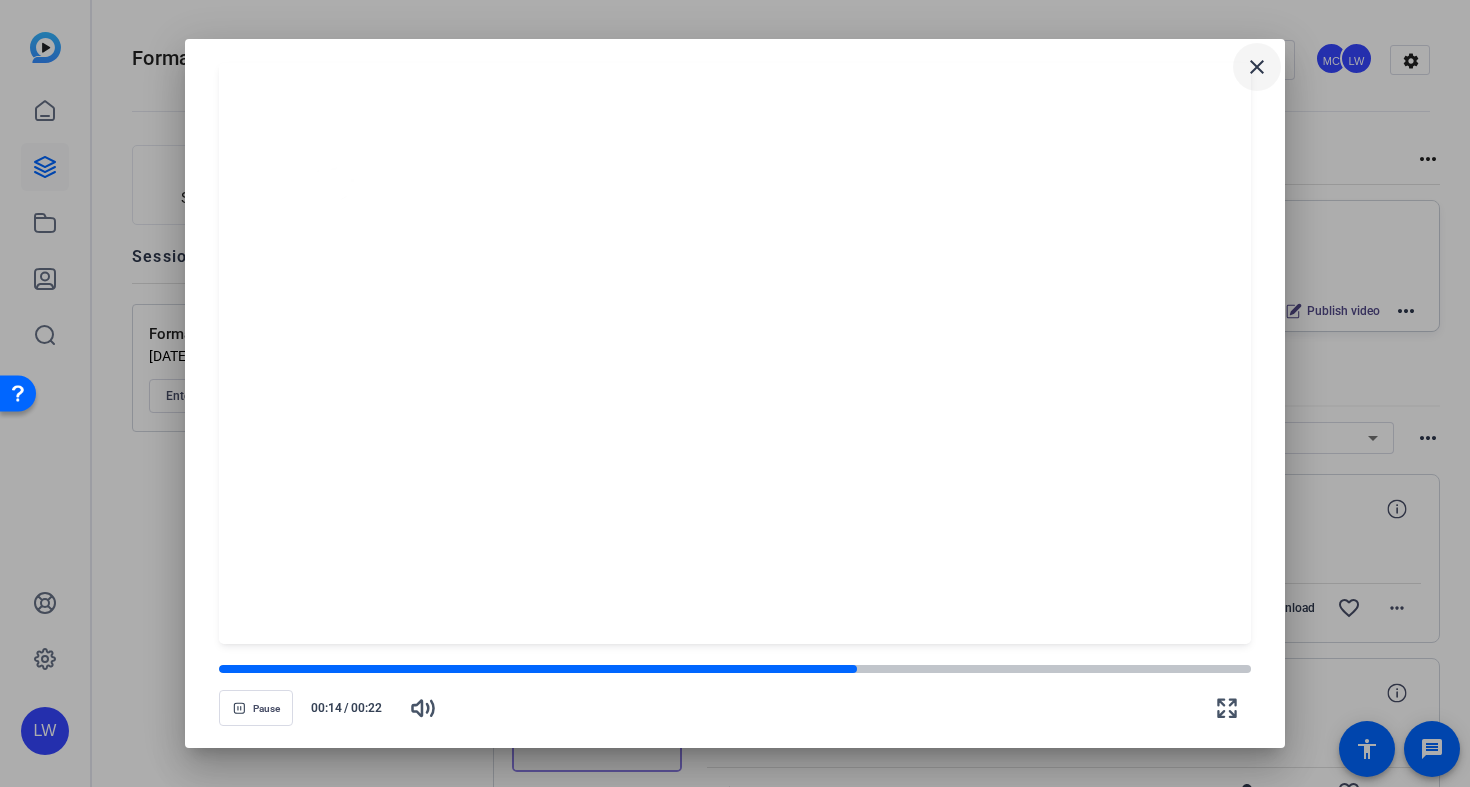 click on "close" at bounding box center [1257, 67] 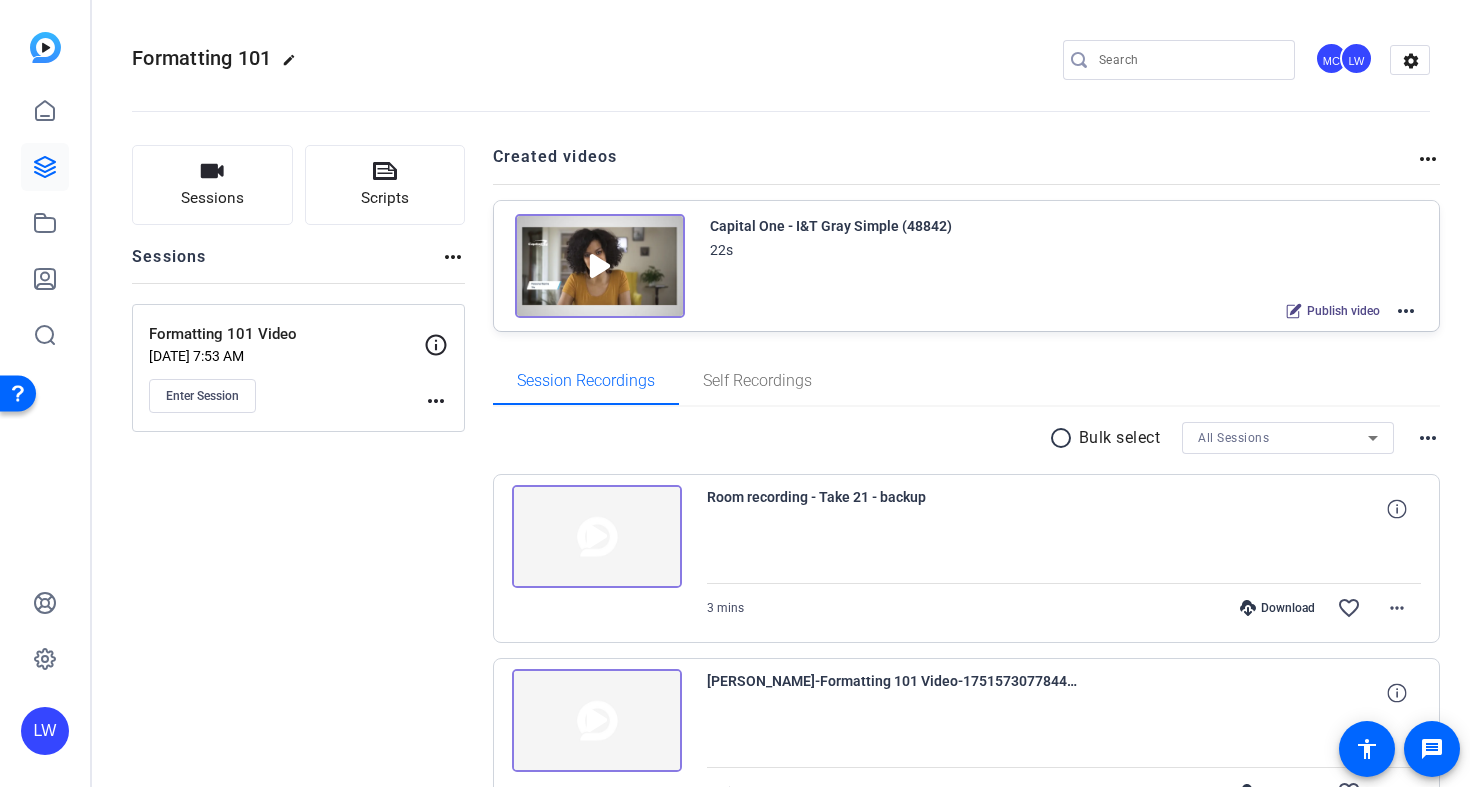click on "more_horiz" 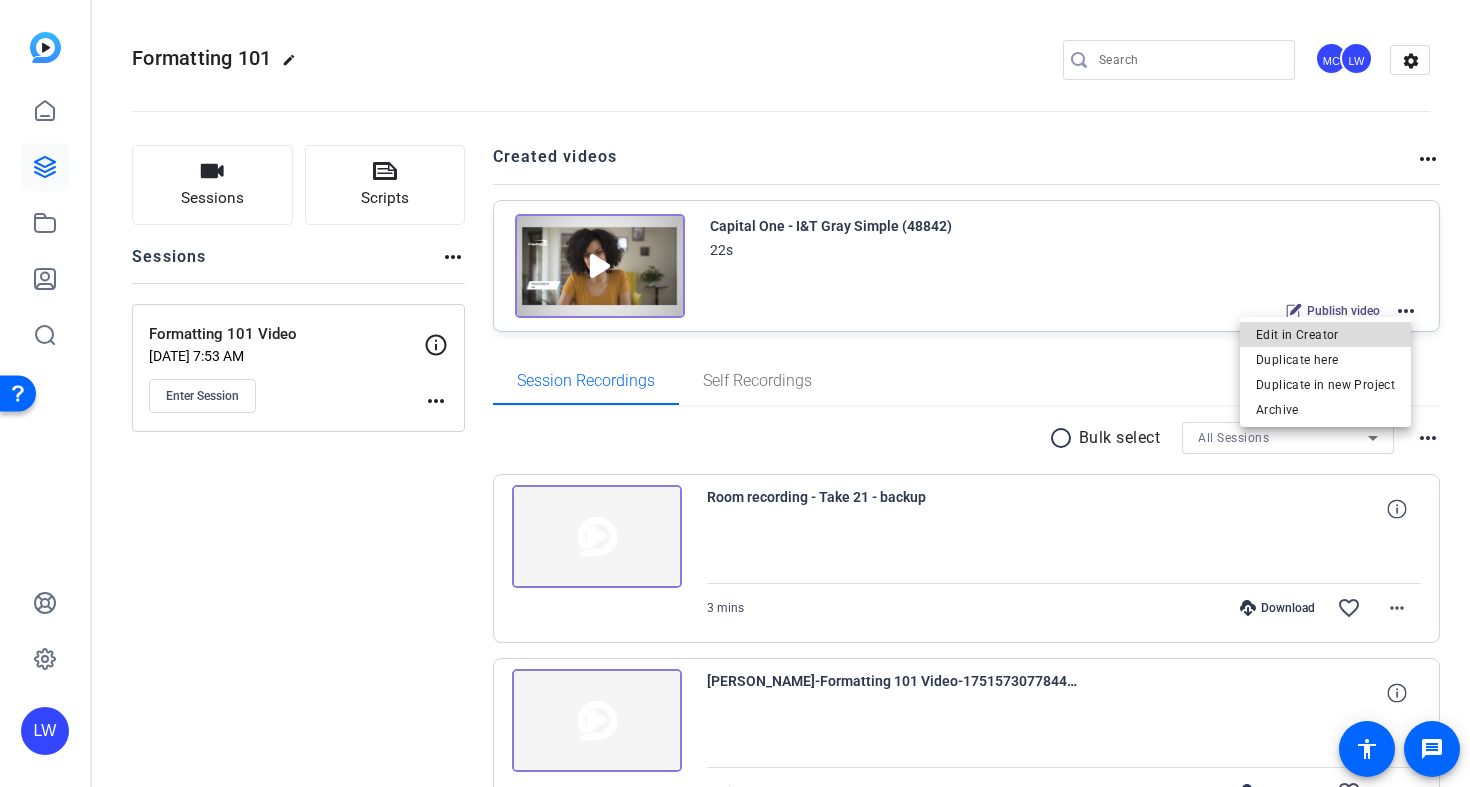 click on "Edit in Creator" at bounding box center [1325, 335] 